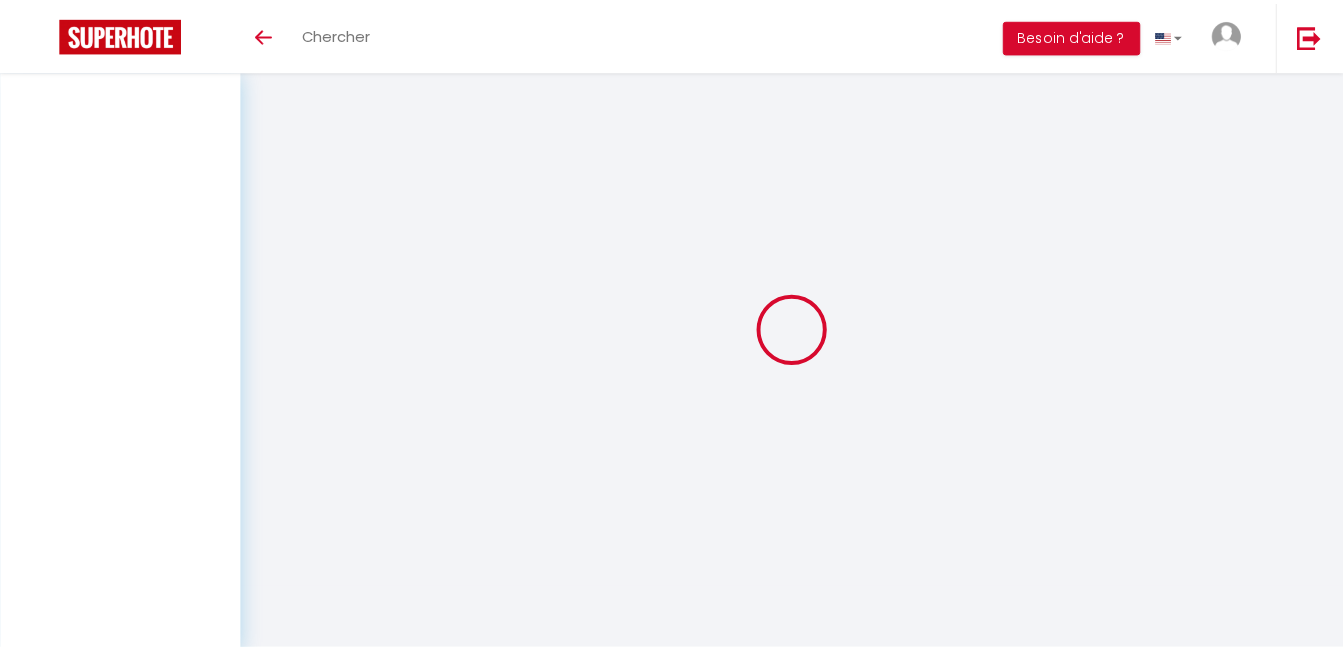 scroll, scrollTop: 0, scrollLeft: 0, axis: both 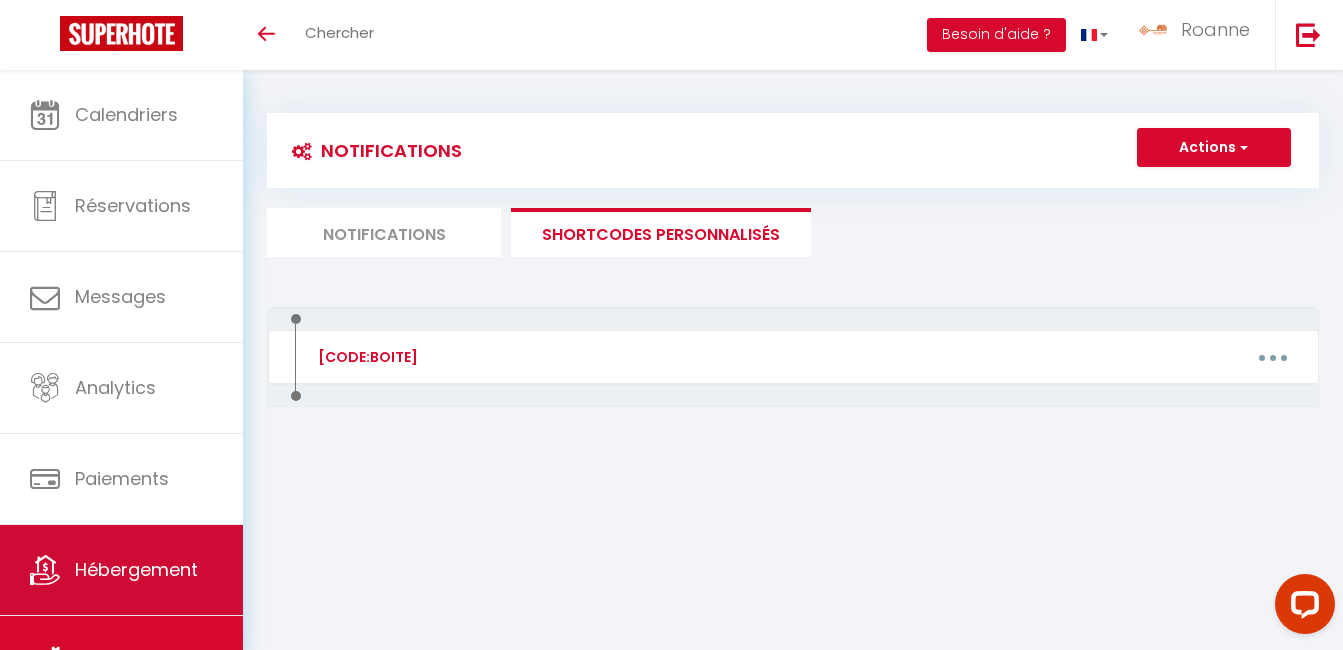 click on "Hébergement" at bounding box center (136, 569) 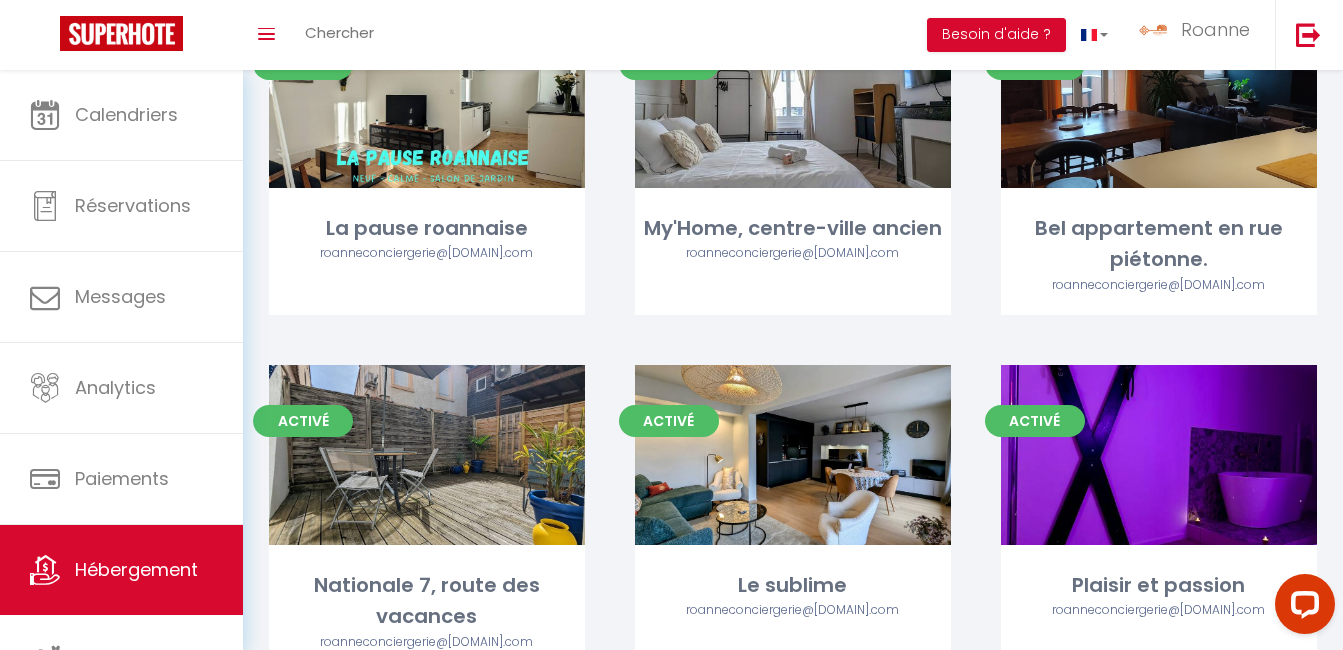 scroll, scrollTop: 1785, scrollLeft: 0, axis: vertical 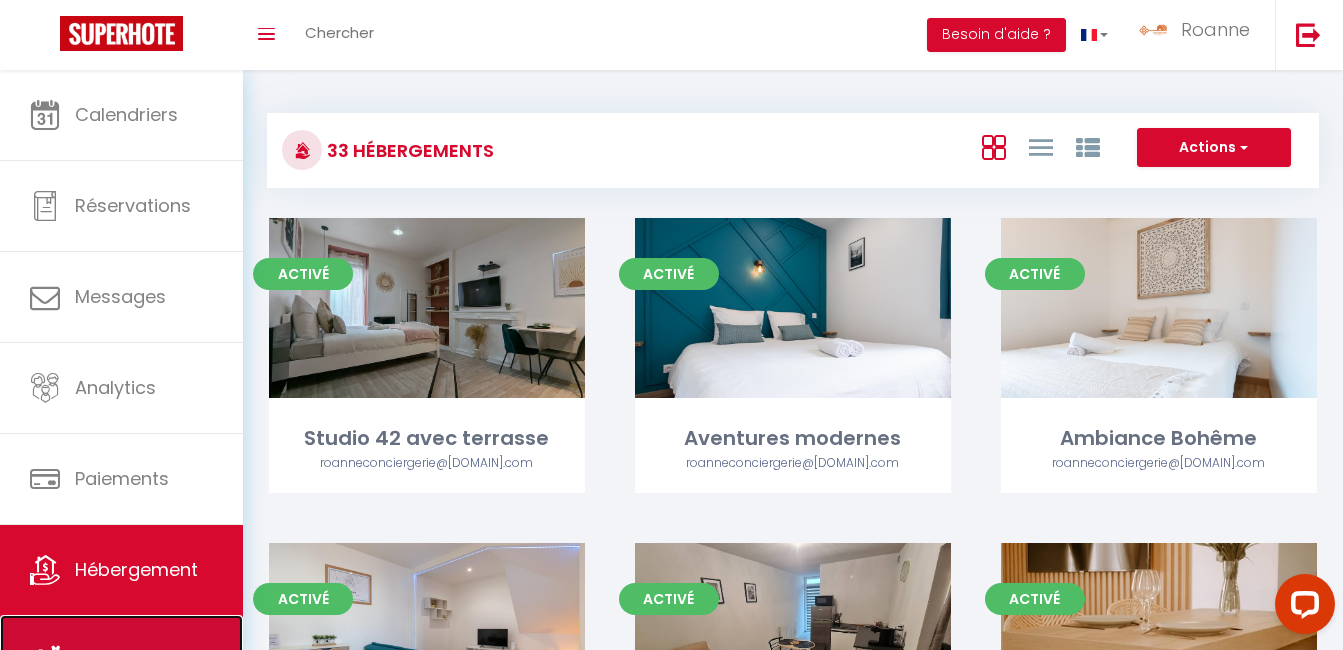 click on "Notifications" at bounding box center [121, 660] 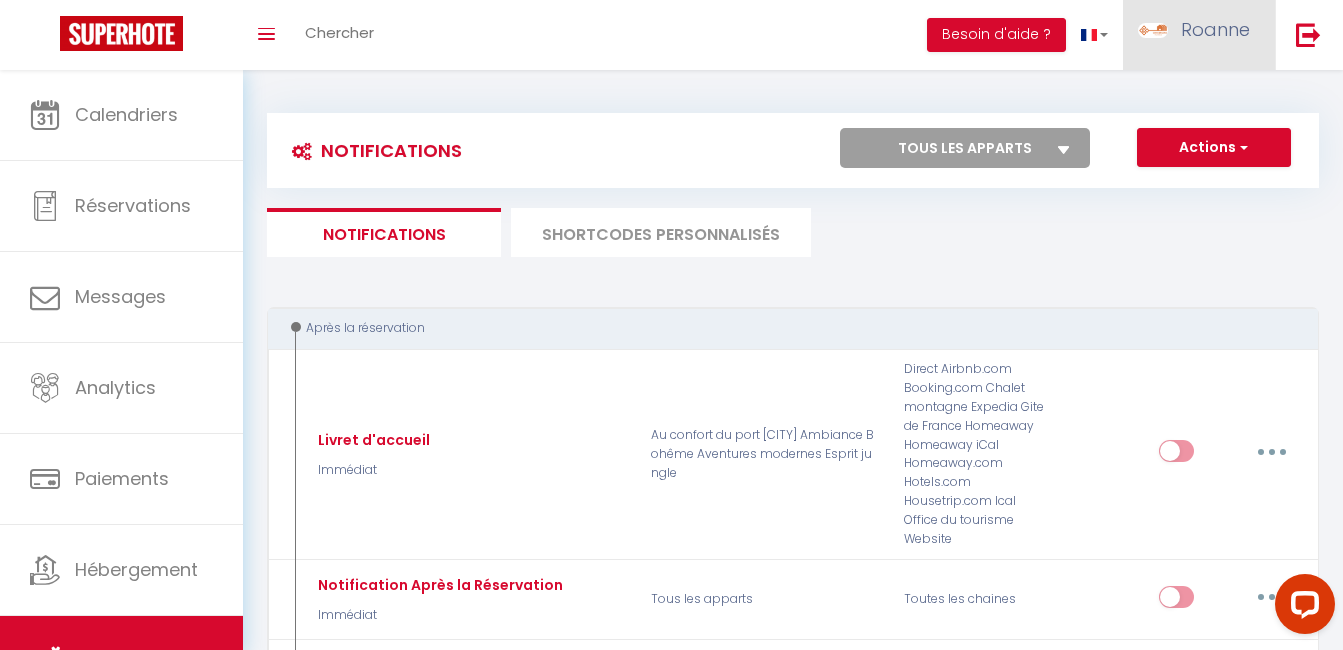 click on "Roanne" at bounding box center (1215, 29) 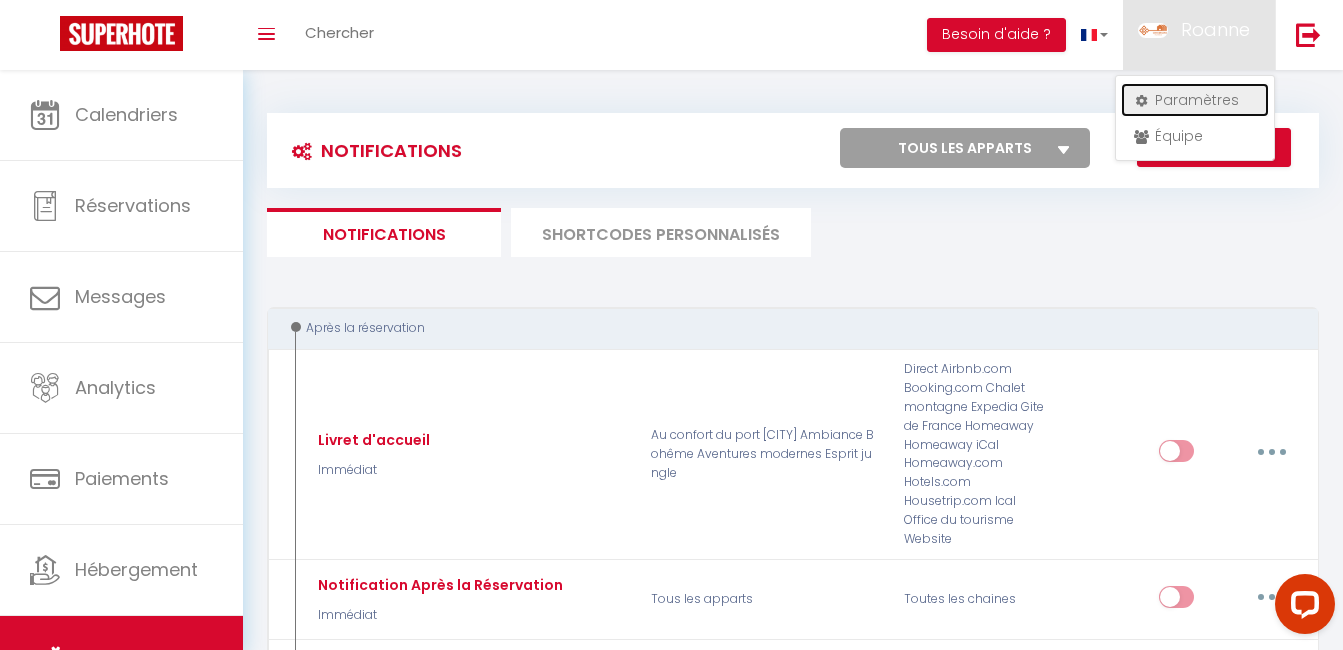click at bounding box center [1141, 101] 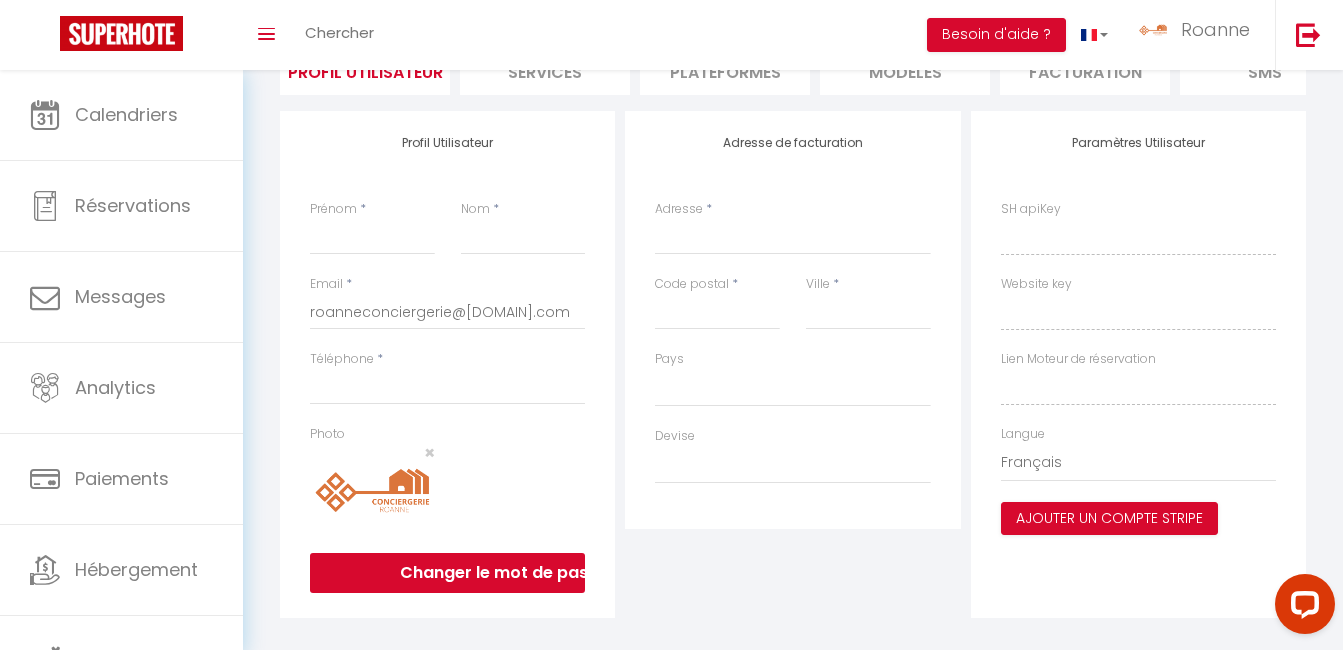 scroll, scrollTop: 143, scrollLeft: 0, axis: vertical 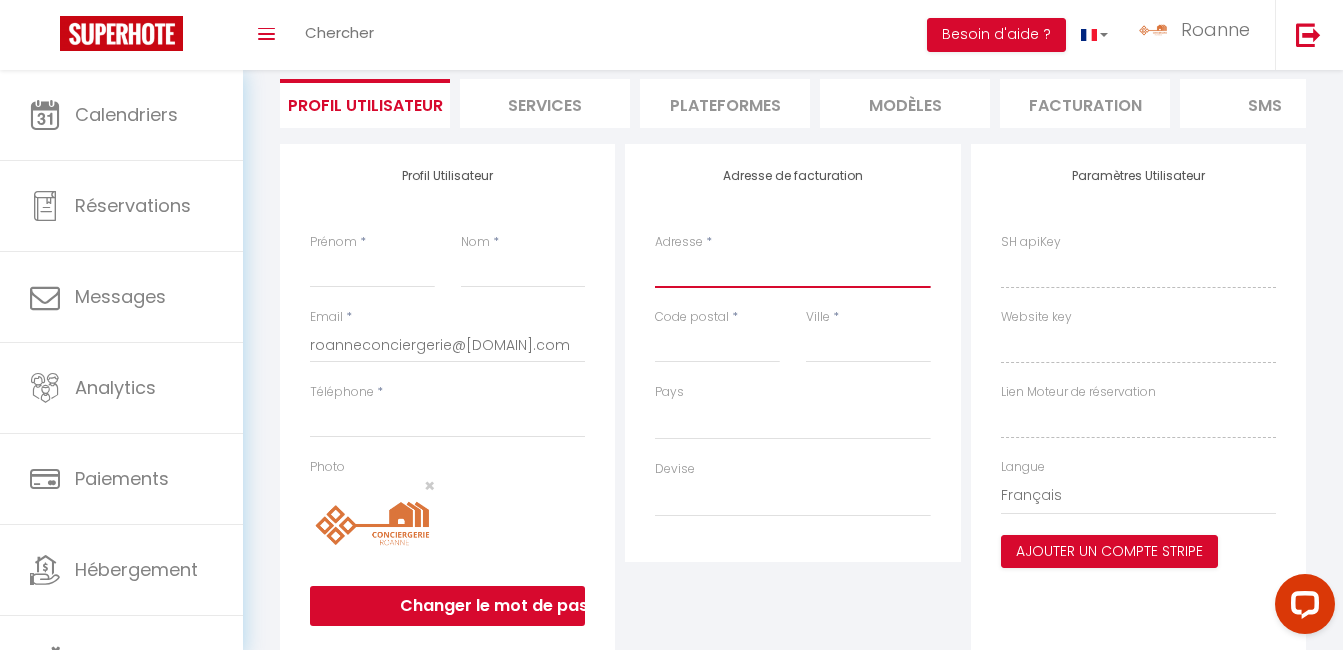 click on "Adresse" at bounding box center (792, 270) 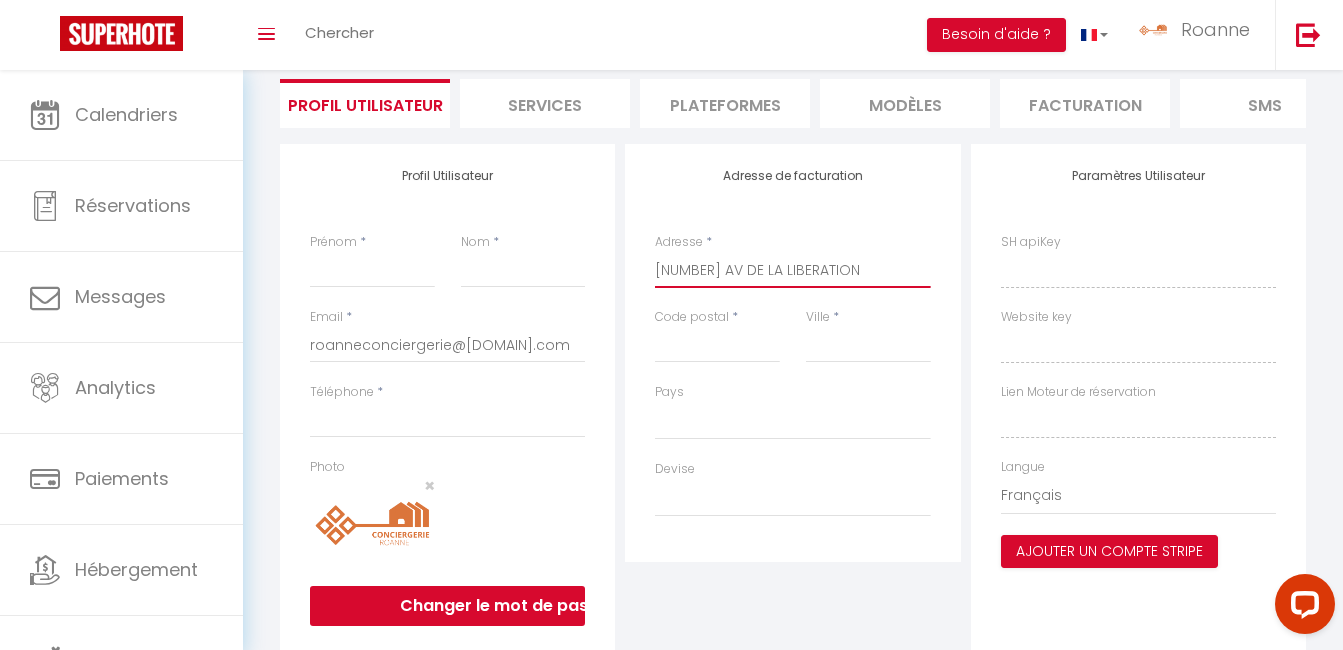 type on "[NUMBER] AV DE LA LIBERATION" 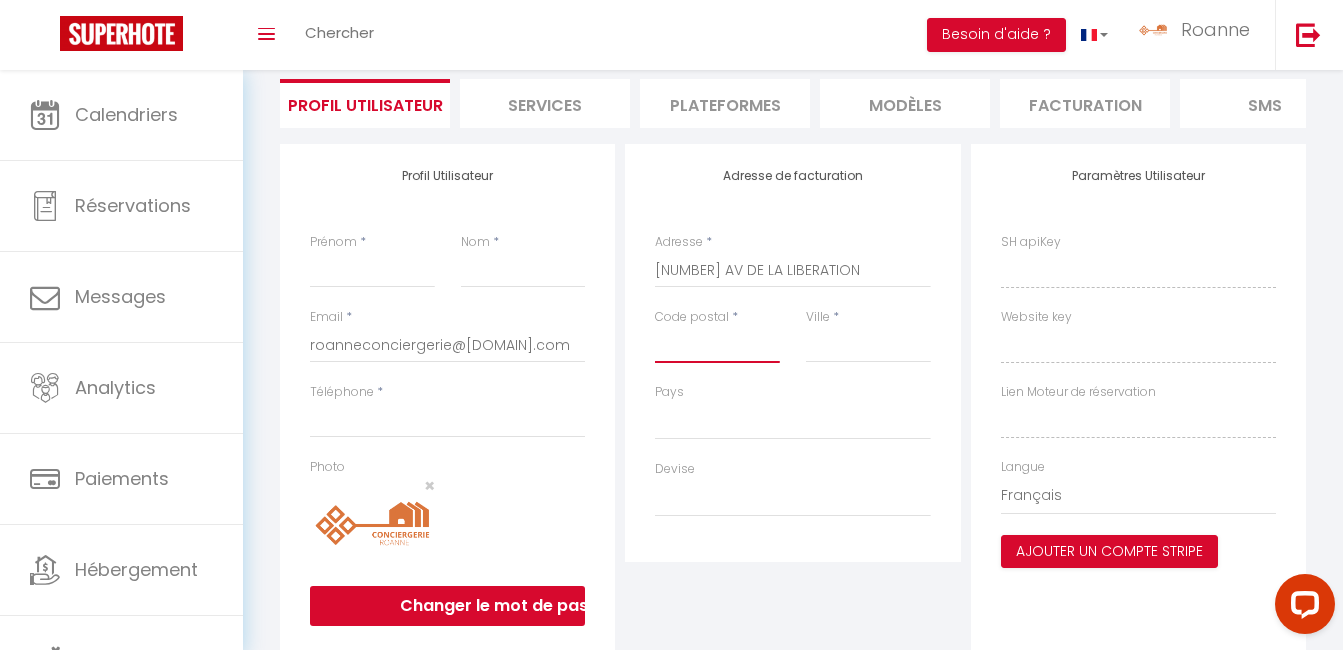 click on "Code postal" at bounding box center (717, 345) 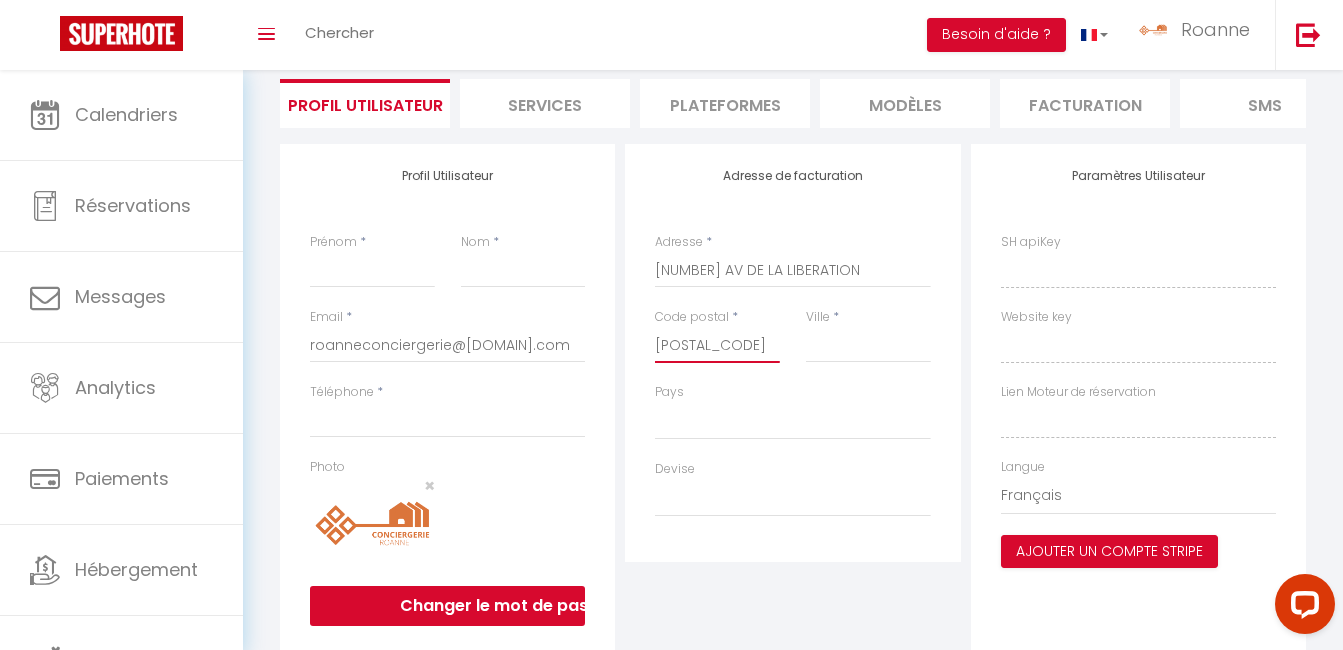 type on "[POSTAL_CODE]" 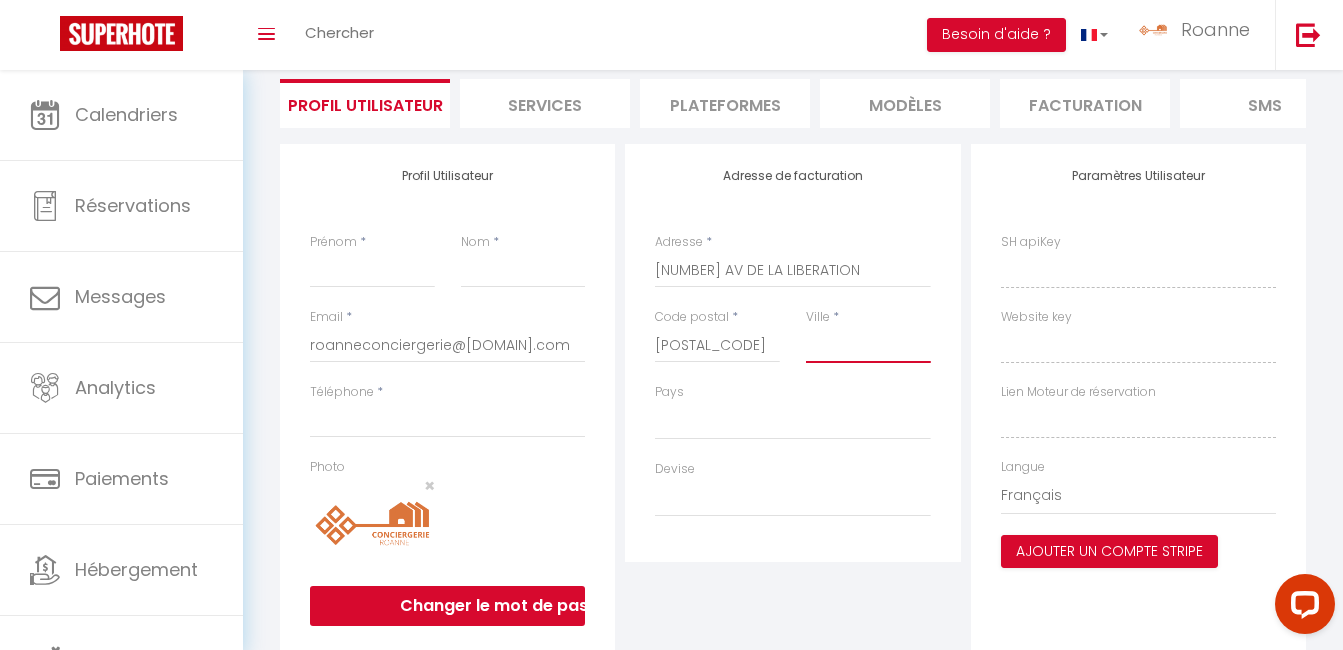 click on "Ville" at bounding box center (868, 345) 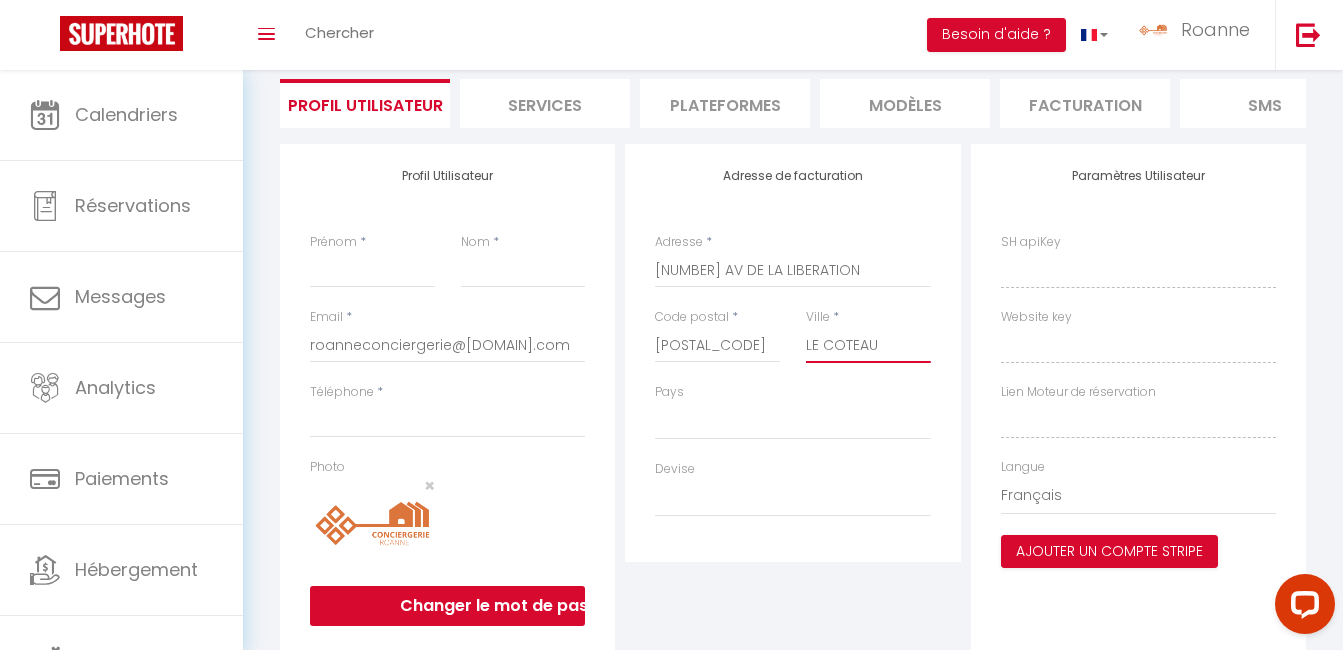 type on "LE COTEAU" 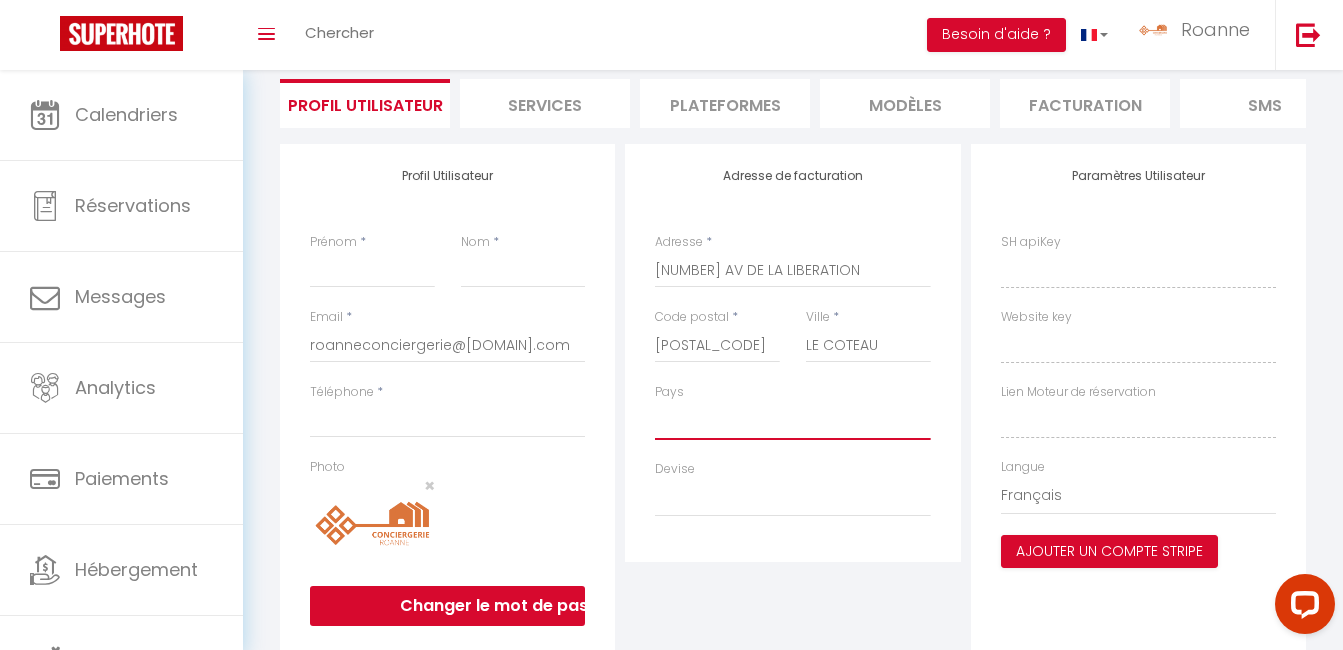 click on "Pays" at bounding box center (792, 421) 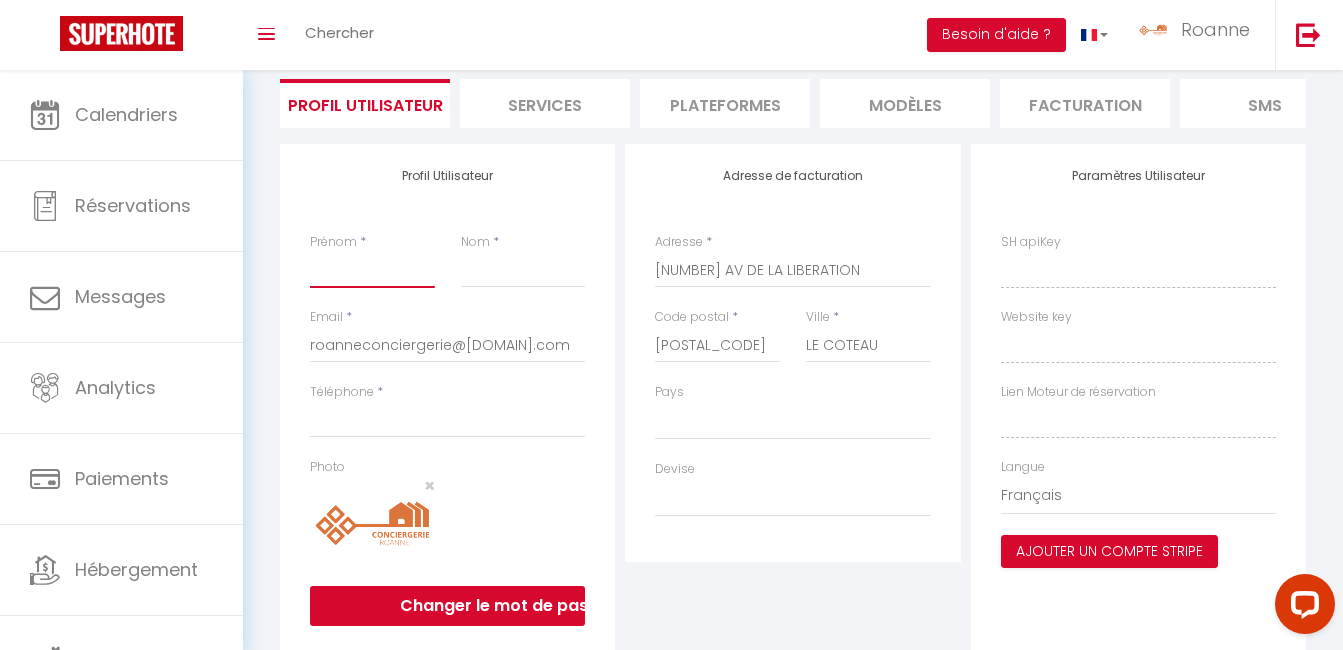 click on "Prénom" at bounding box center [372, 270] 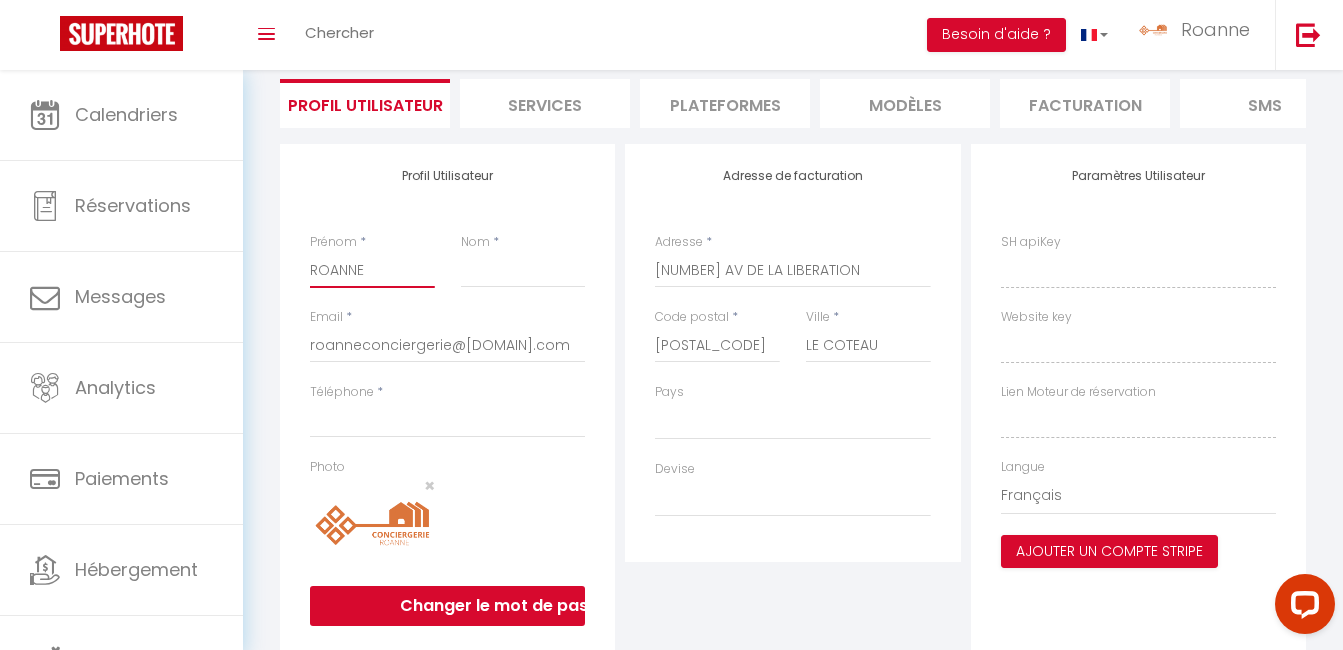 type on "ROANNE" 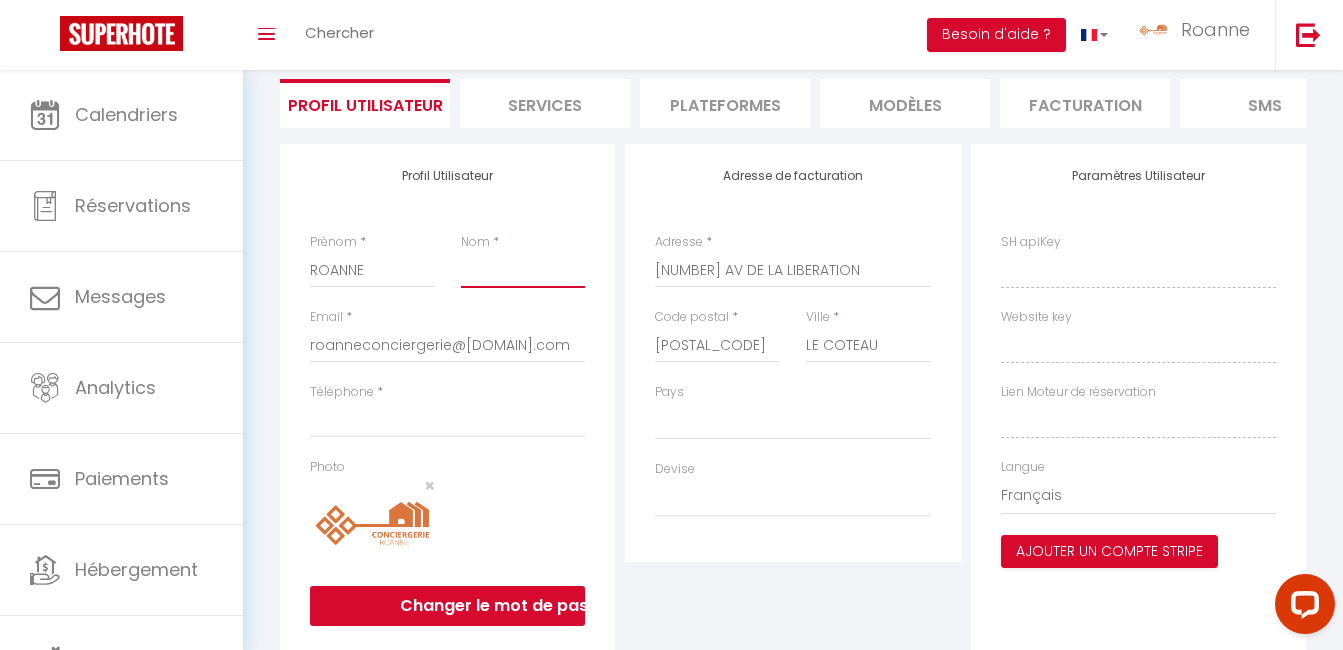 click on "Nom" at bounding box center (523, 270) 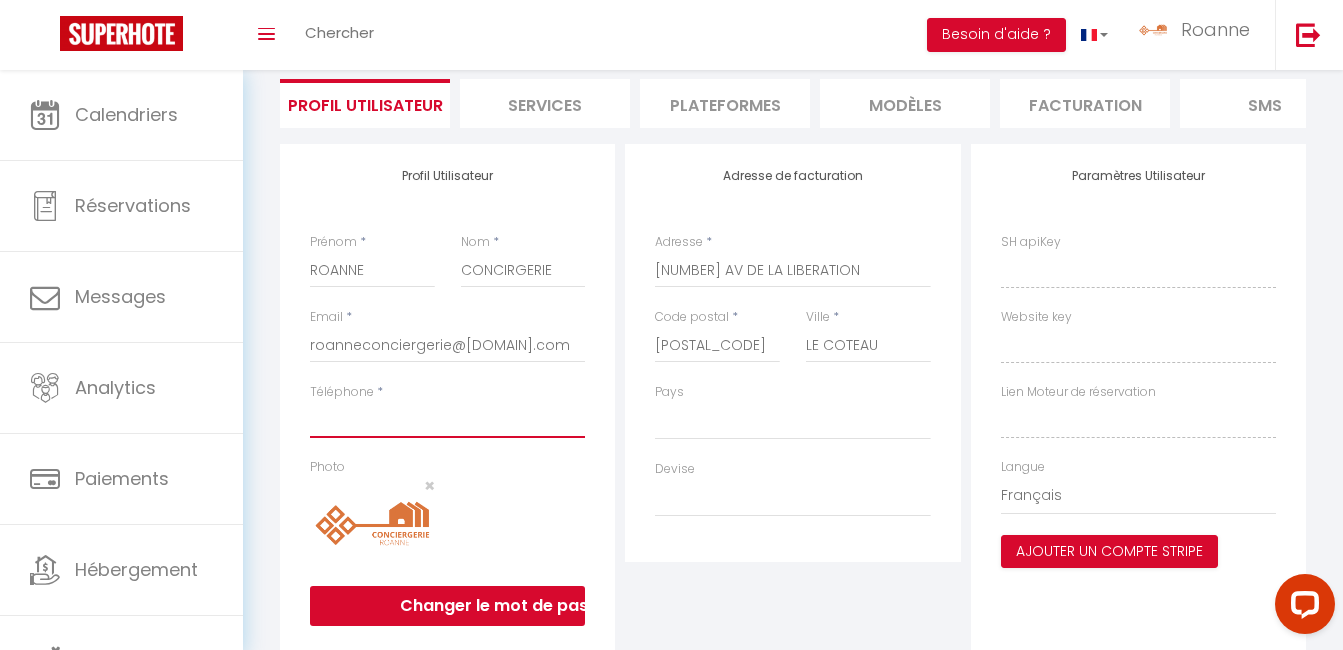 click on "Téléphone" at bounding box center (447, 420) 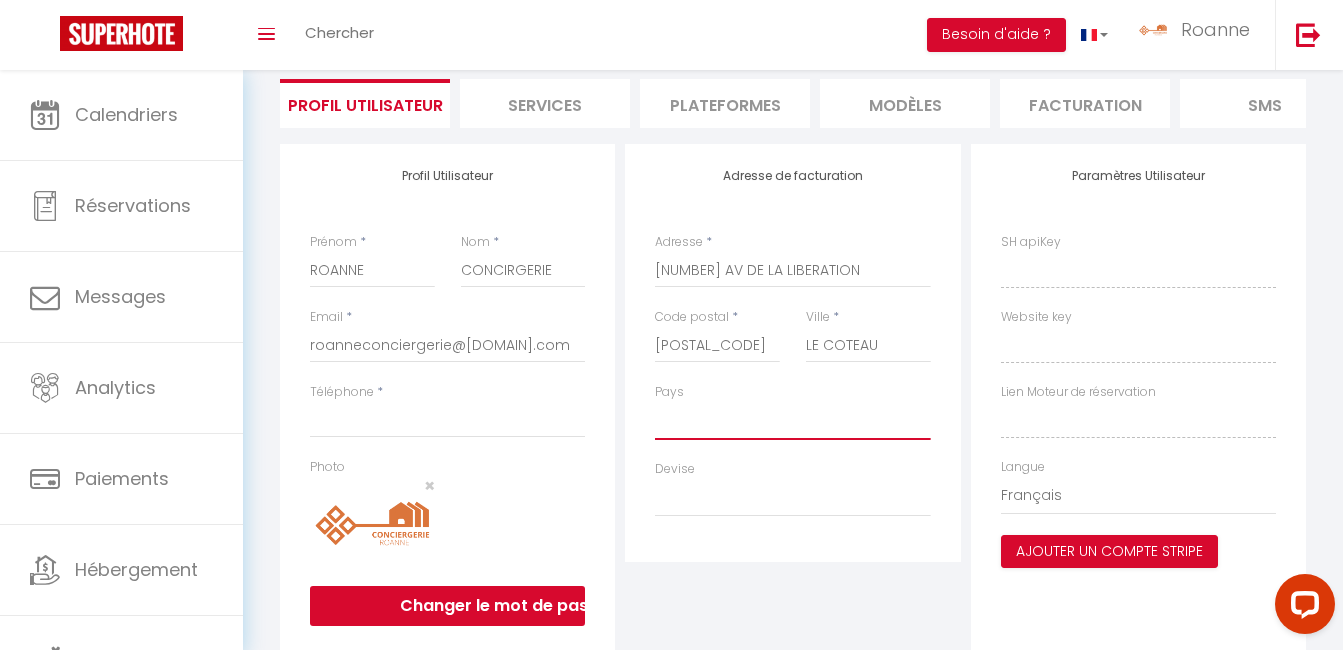 drag, startPoint x: 704, startPoint y: 427, endPoint x: 693, endPoint y: 438, distance: 15.556349 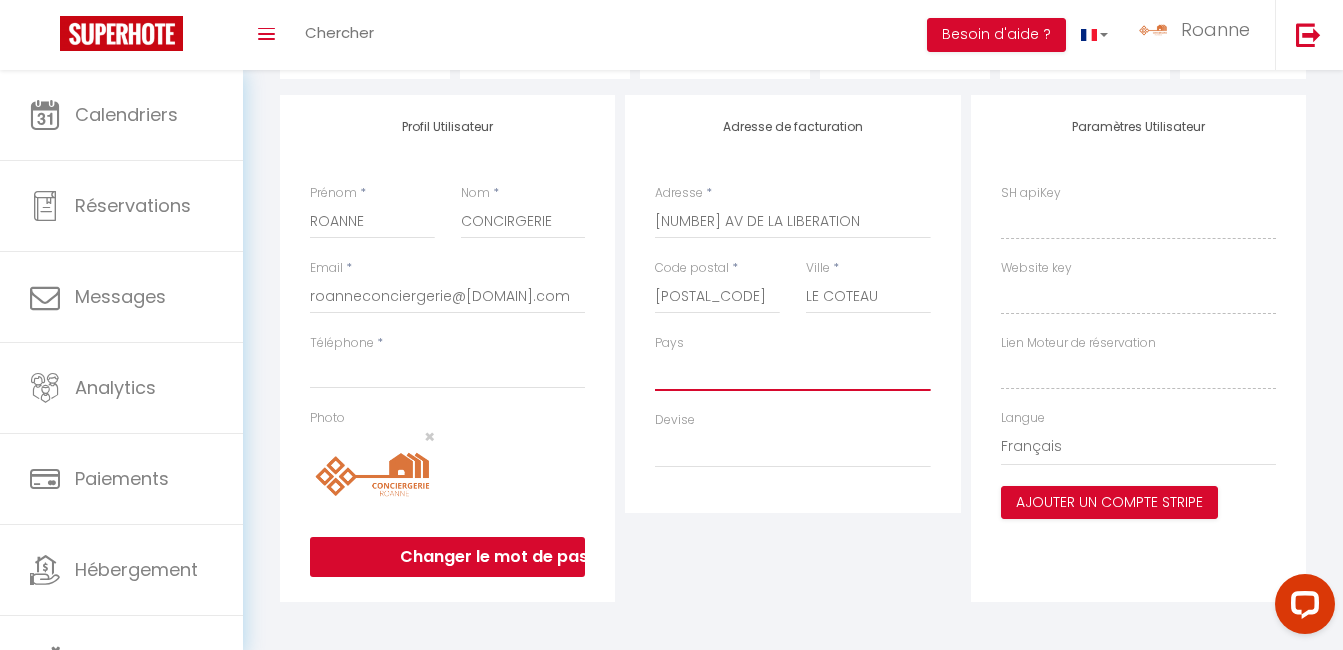 scroll, scrollTop: 215, scrollLeft: 0, axis: vertical 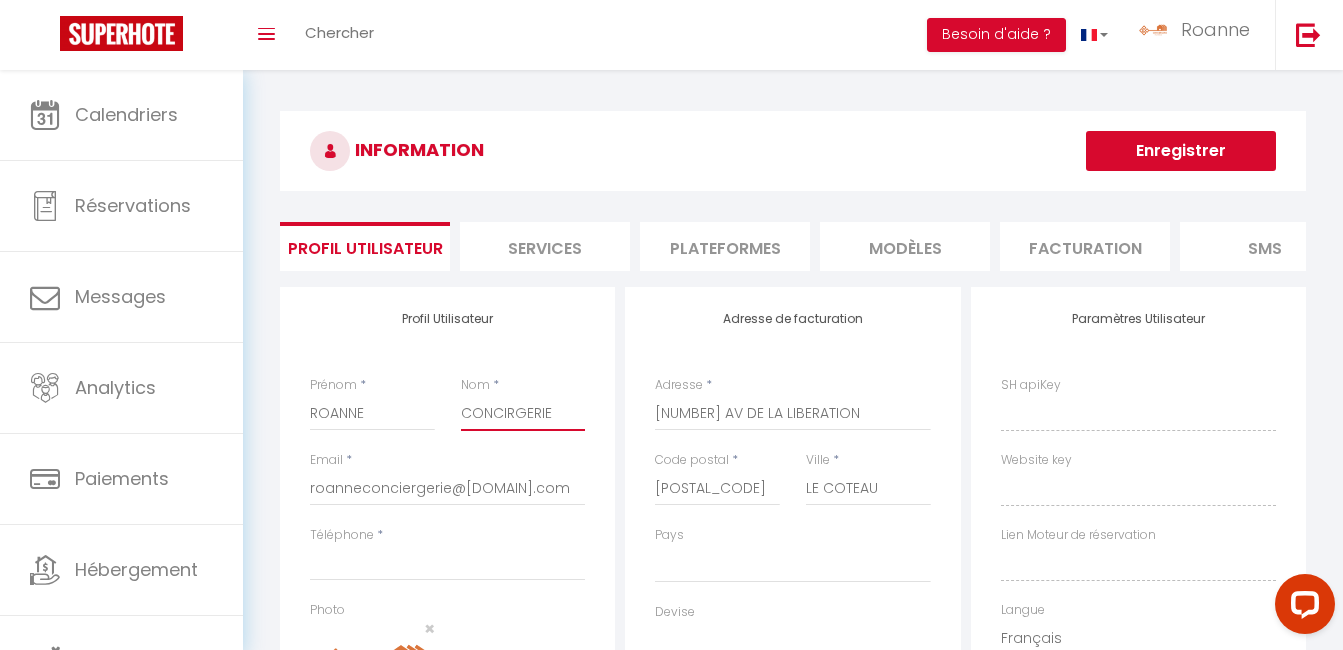 click on "CONCIRGERIE" at bounding box center (523, 413) 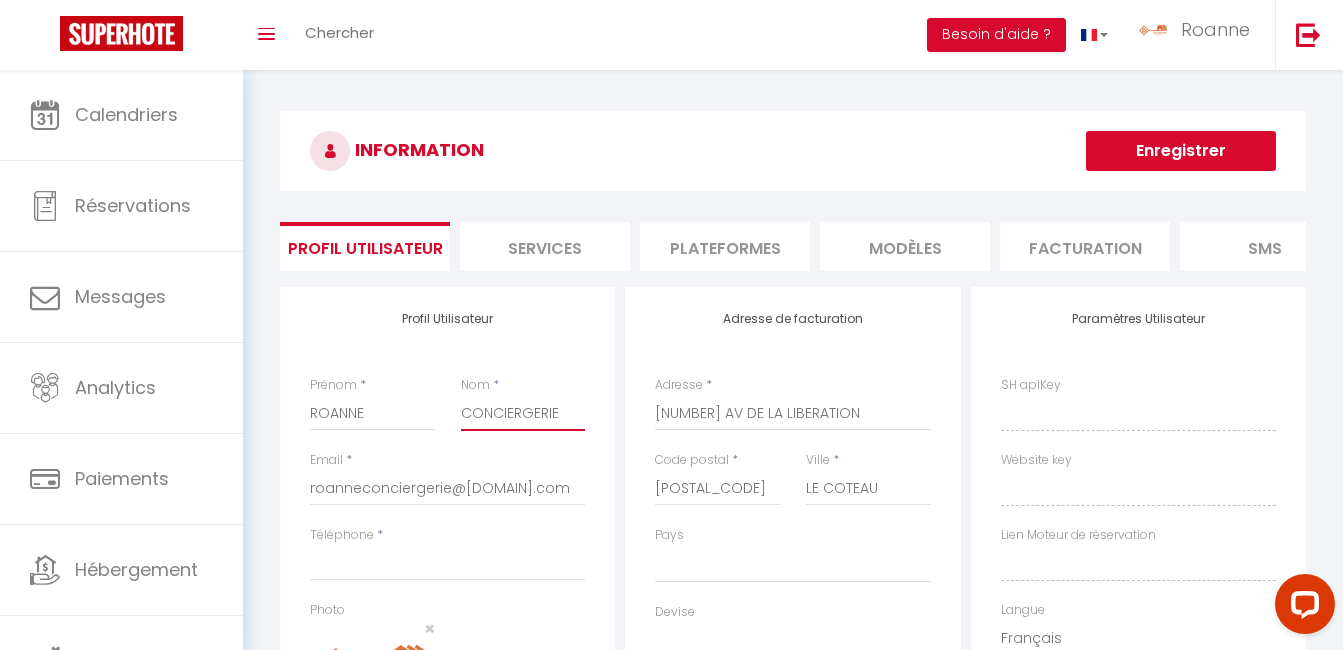 click on "CONCIERGERIE" at bounding box center [523, 413] 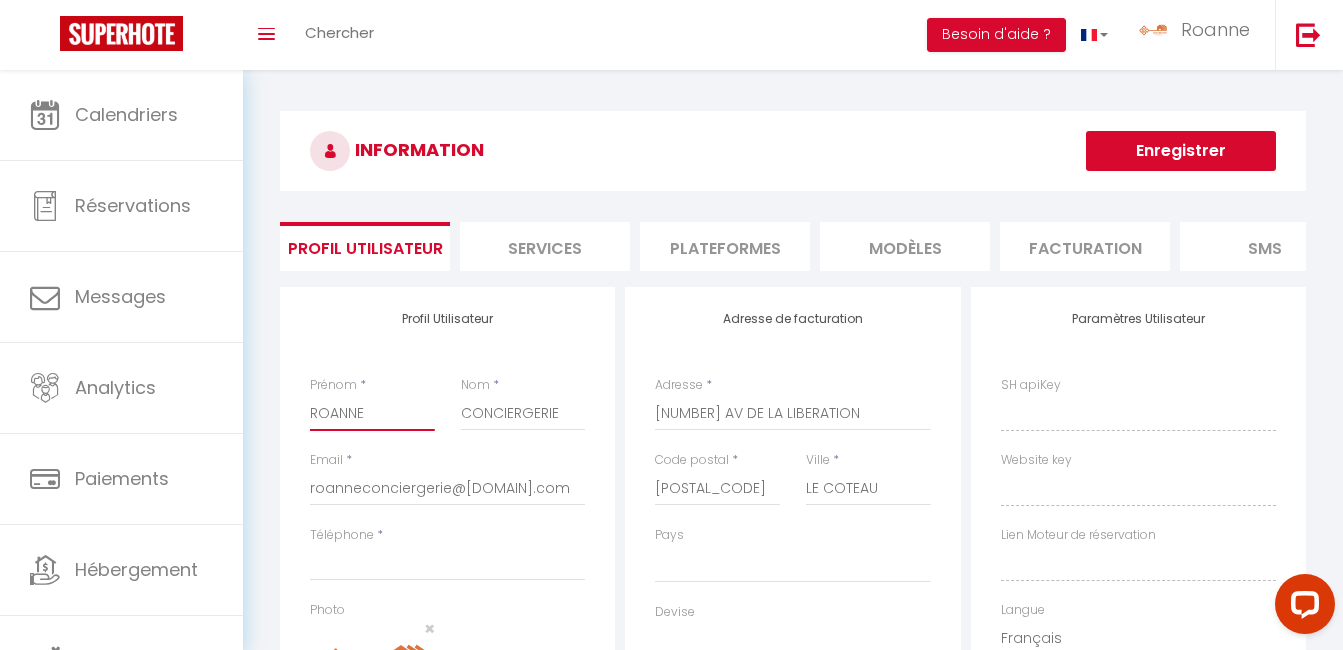 click on "ROANNE" at bounding box center (372, 413) 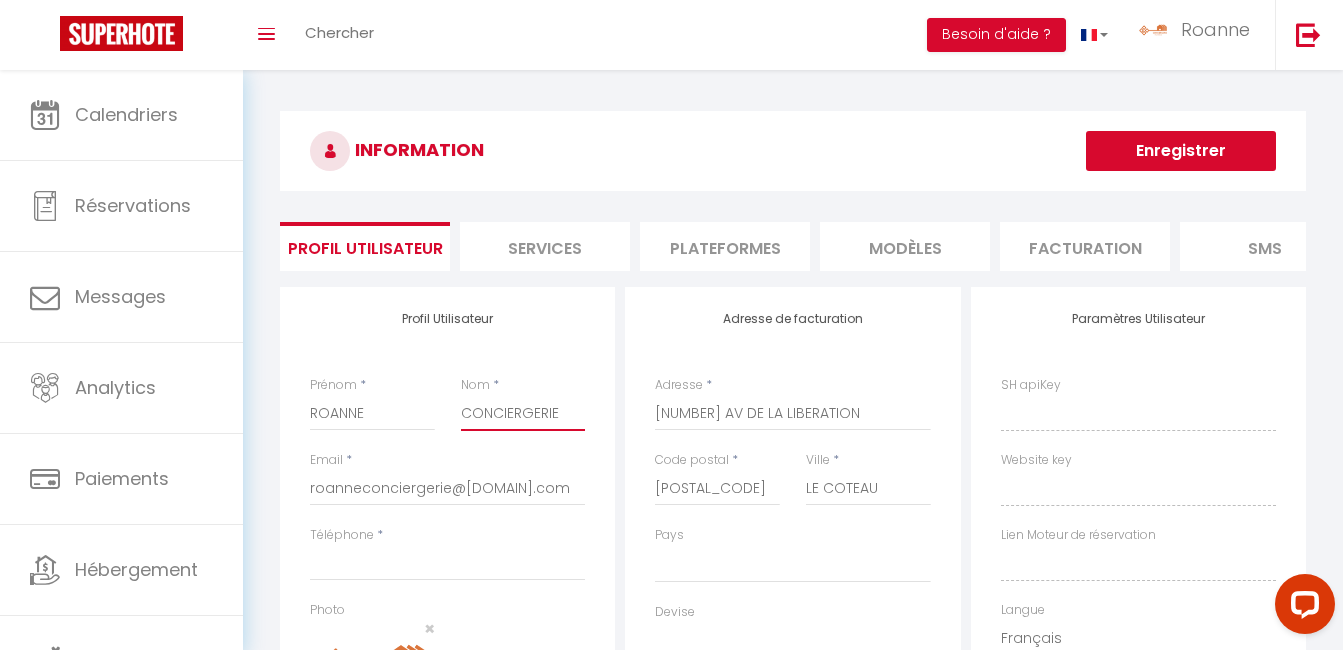 click on "CONCIERGERIE" at bounding box center [523, 413] 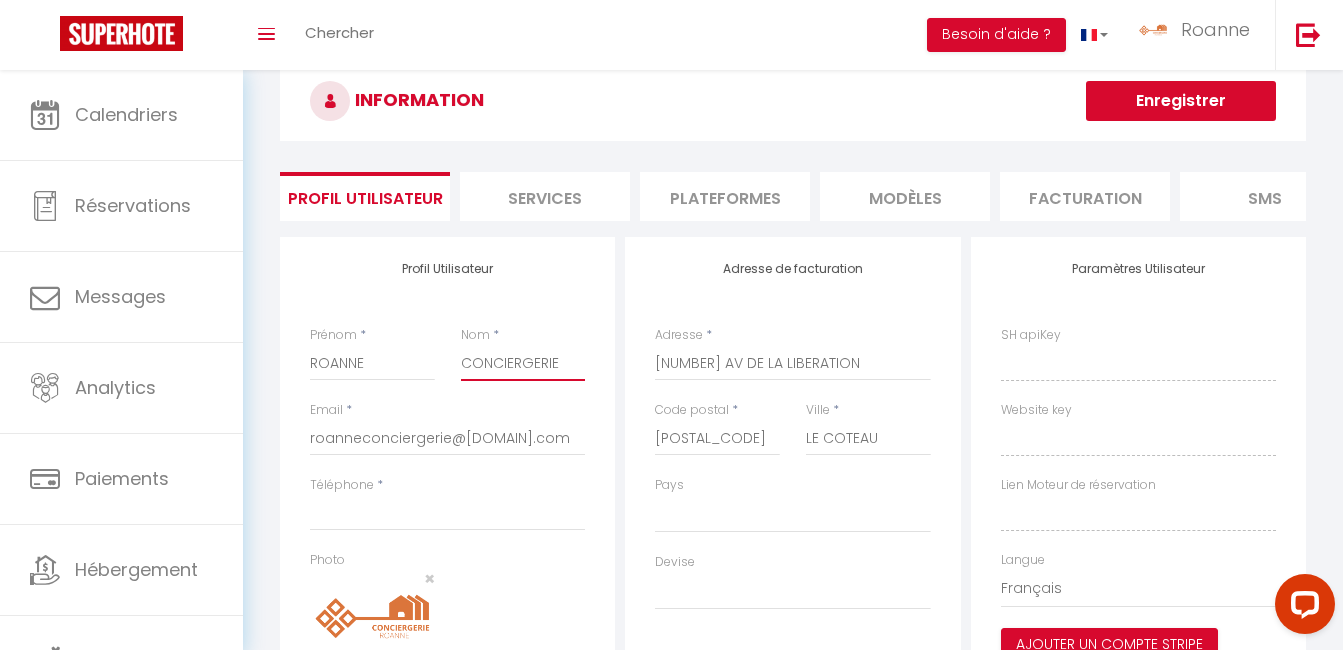 scroll, scrollTop: 67, scrollLeft: 0, axis: vertical 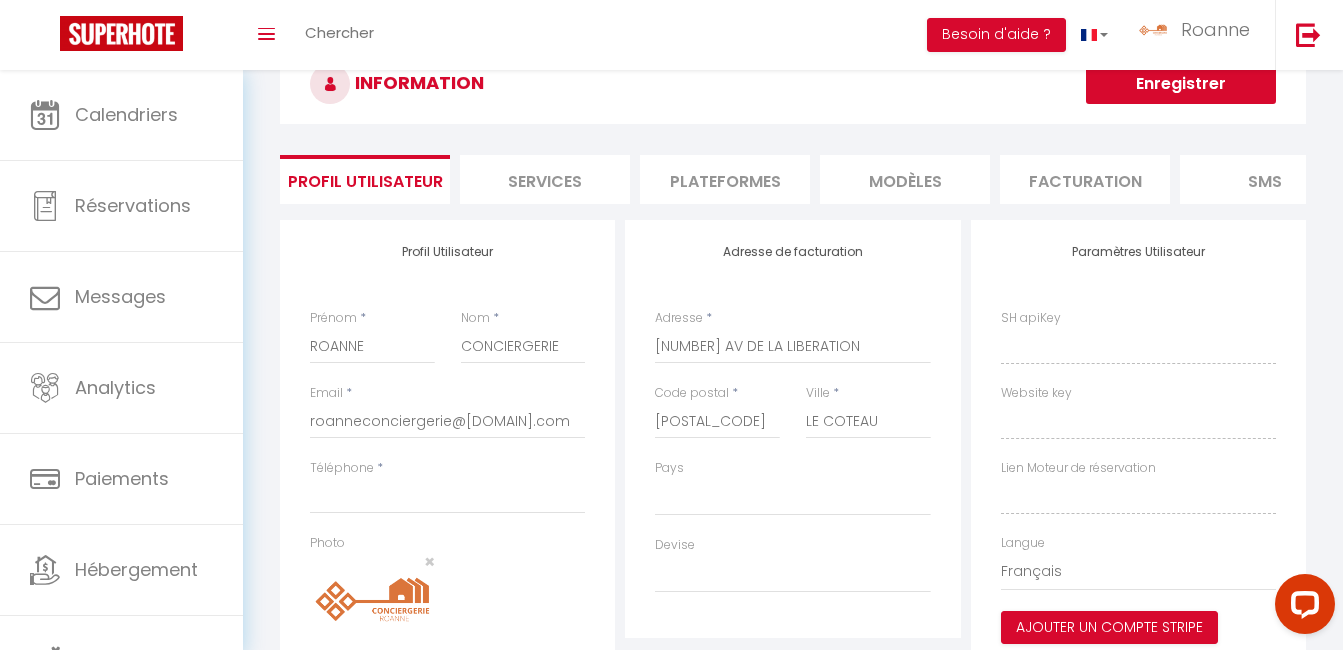 click on "Enregistrer" at bounding box center (1181, 84) 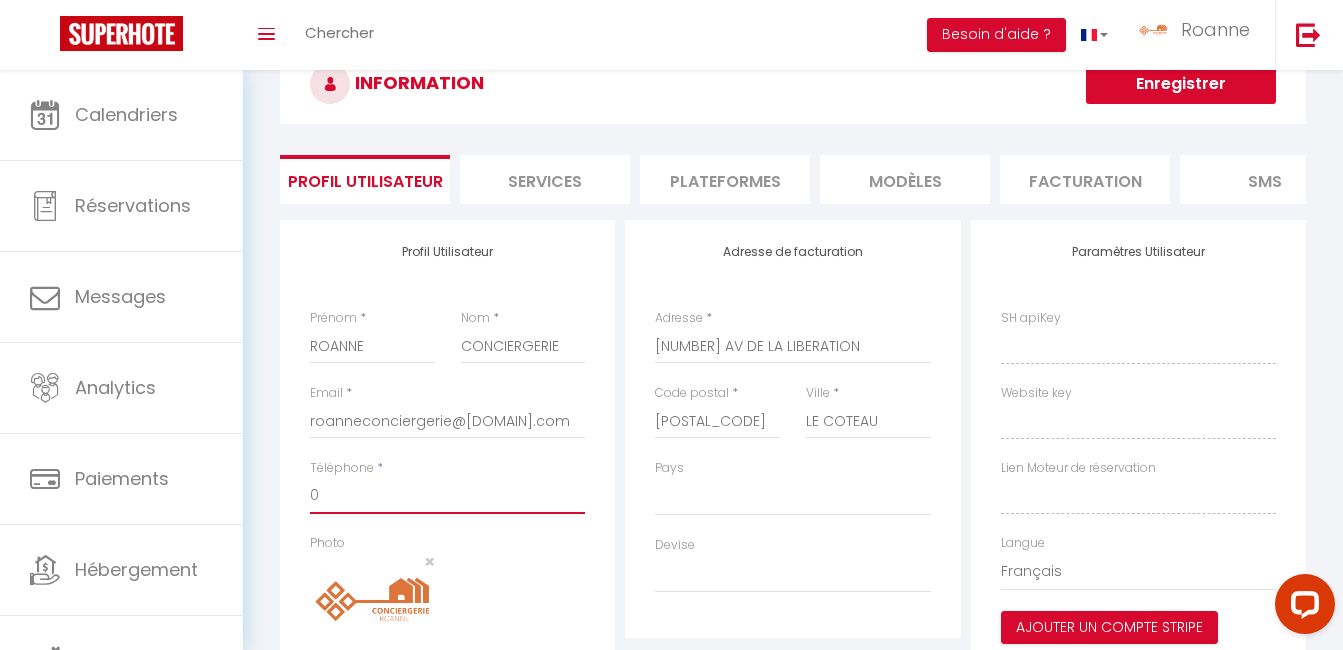 type on "06" 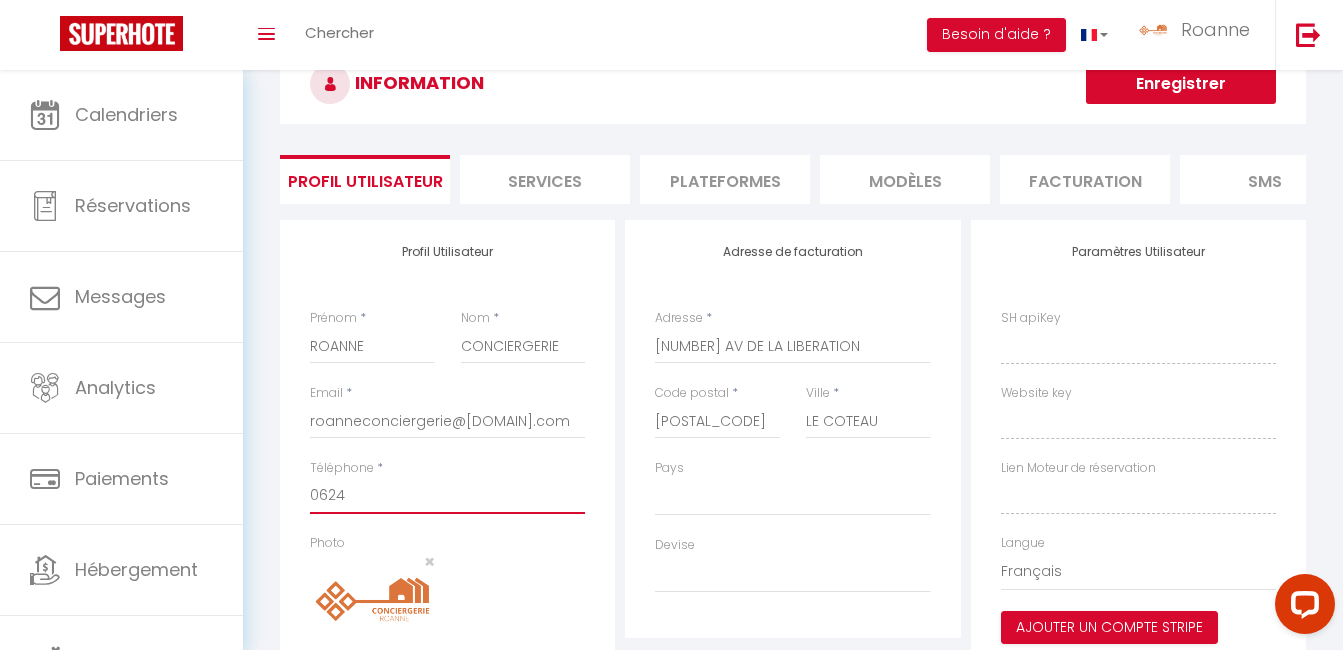 click on "Enregistrer" at bounding box center (1181, 84) 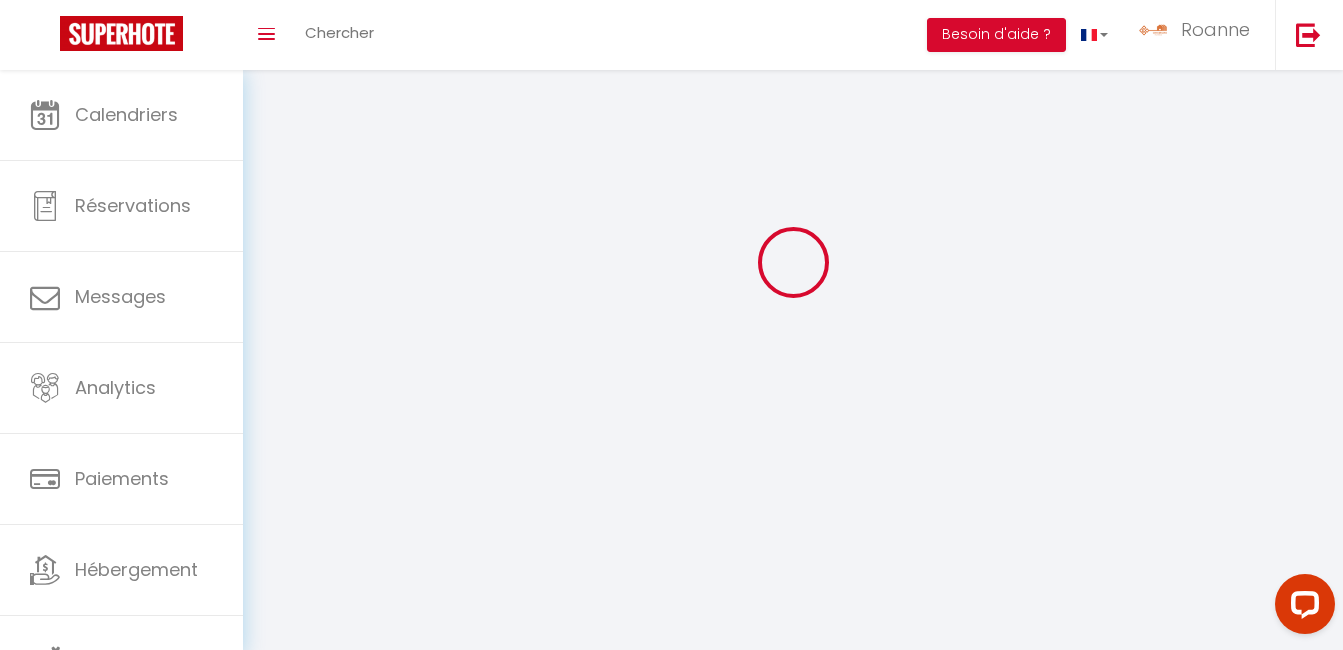 scroll, scrollTop: 50, scrollLeft: 0, axis: vertical 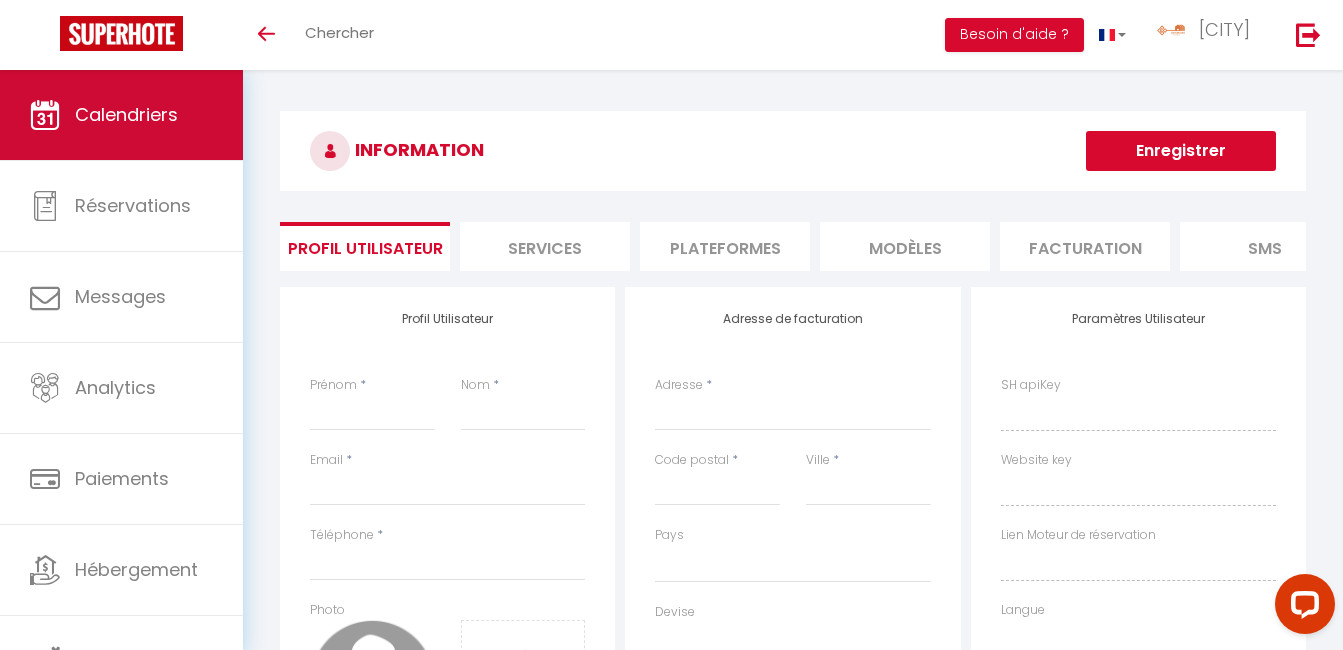 click on "Calendriers" at bounding box center (121, 115) 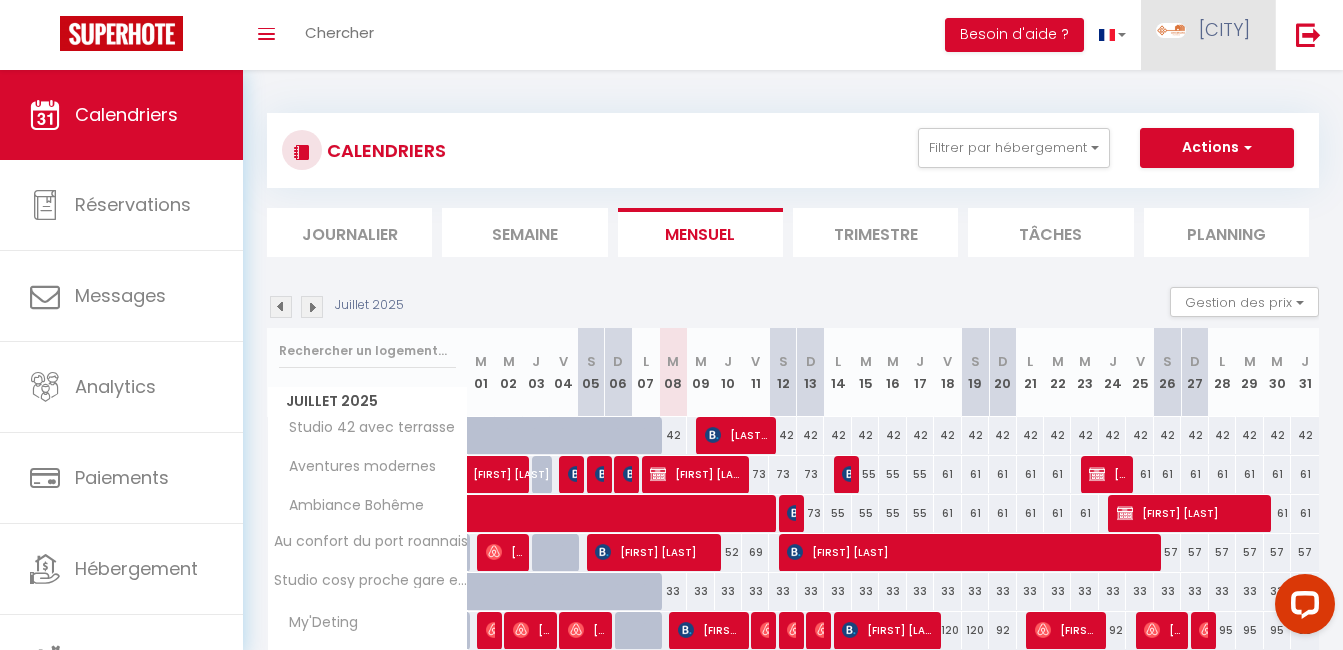 click on "Roanne" at bounding box center (1208, 35) 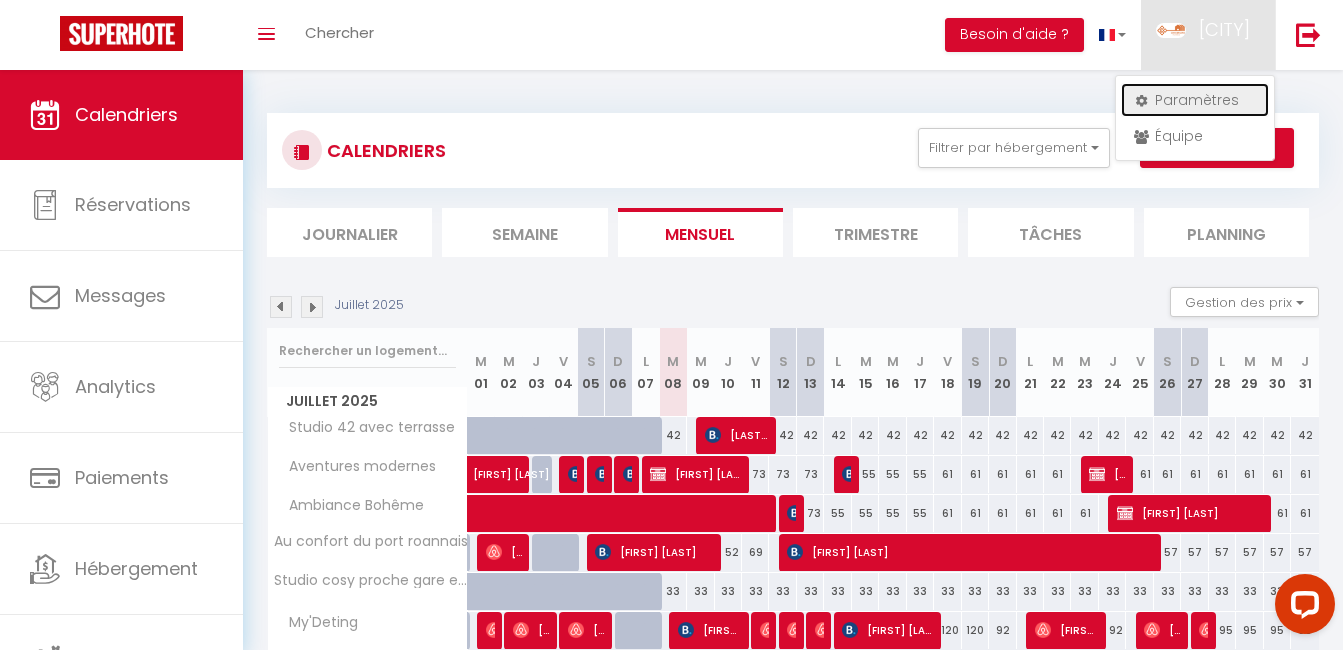 click on "Paramètres" at bounding box center (1195, 100) 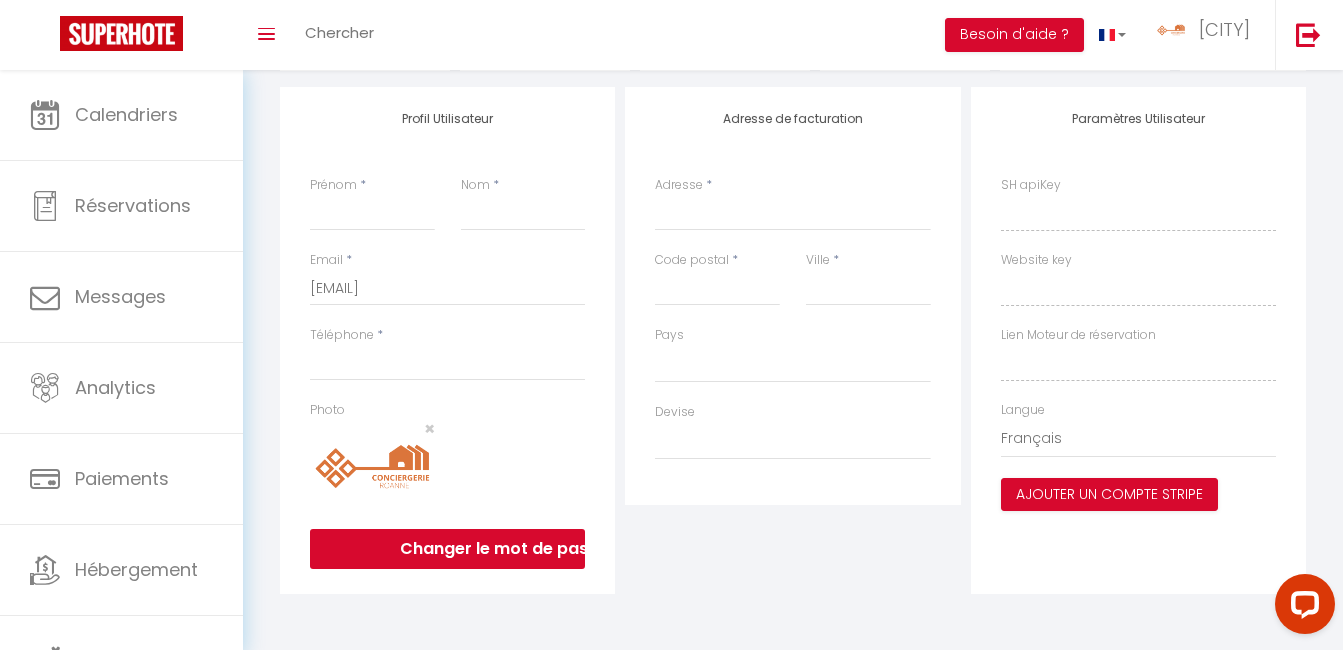 scroll, scrollTop: 0, scrollLeft: 0, axis: both 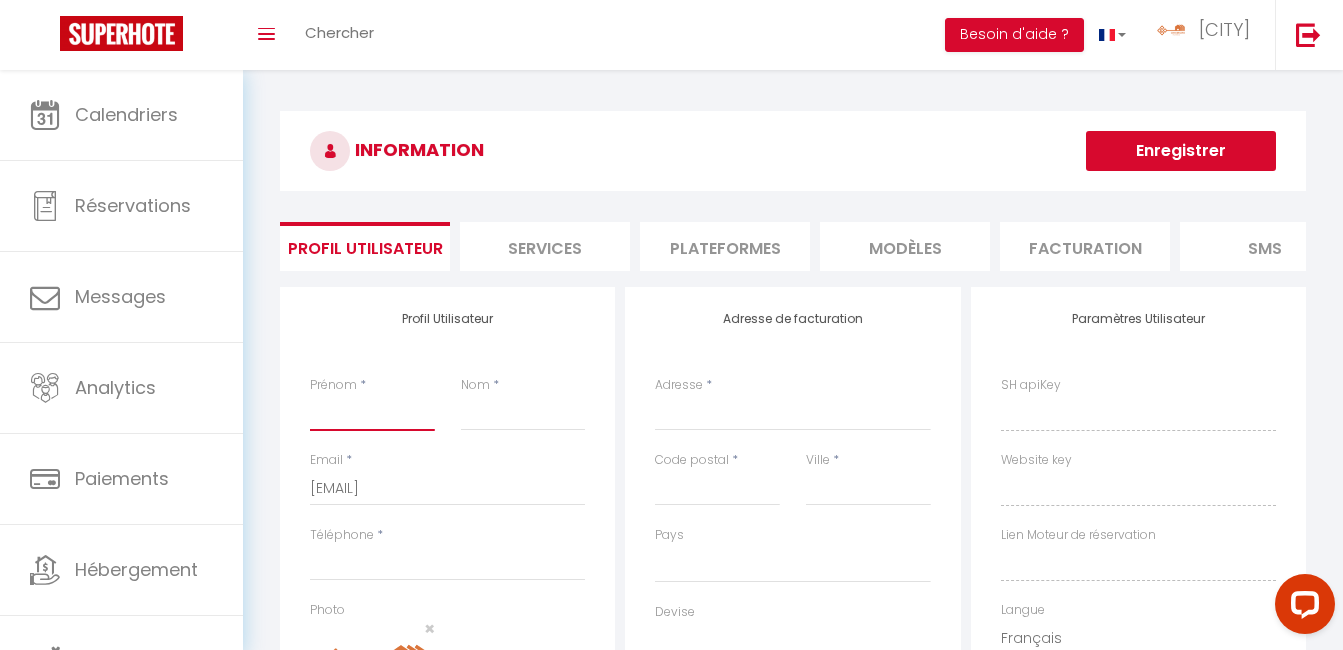 click on "Prénom" at bounding box center (372, 413) 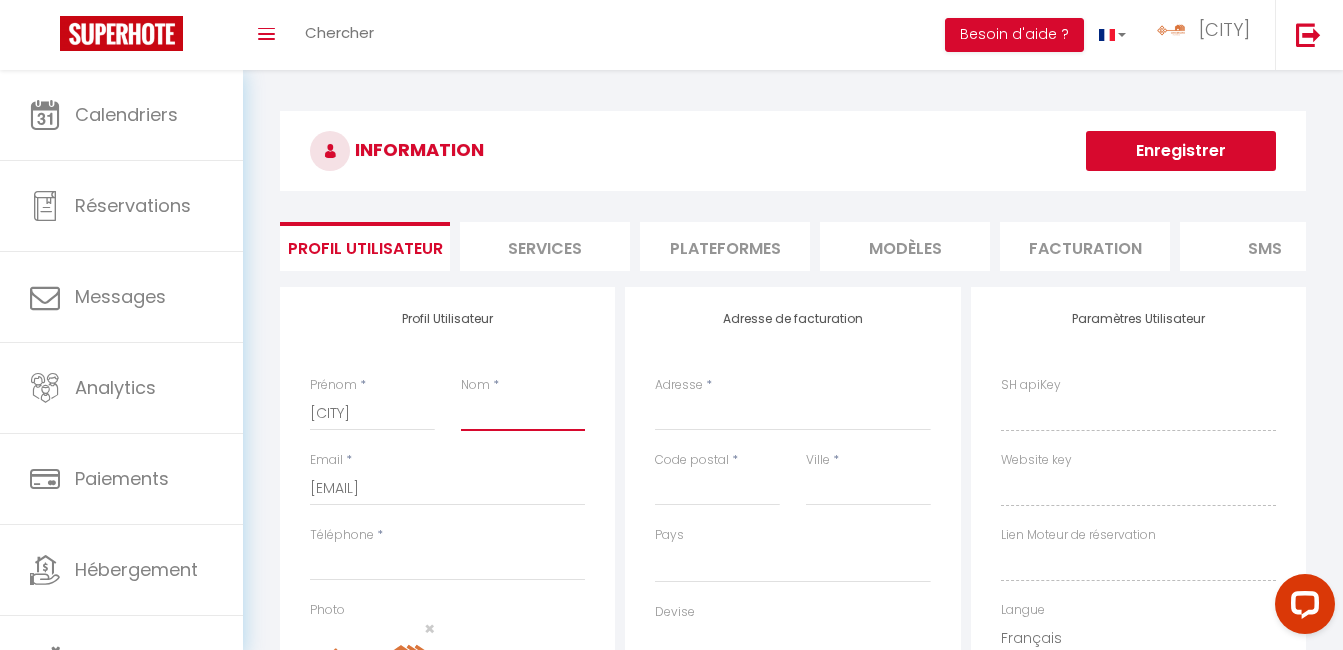 type on "CONCIERGERIE" 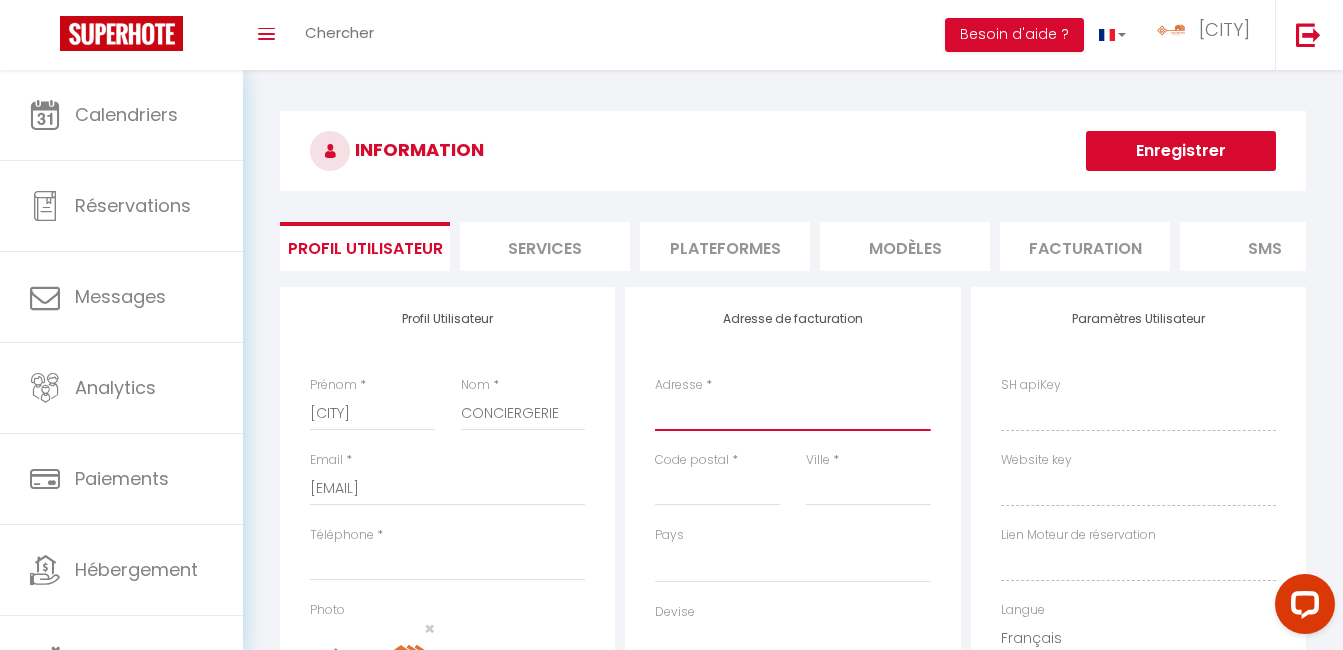 type on "[NUMBER] AV DE LA LIBERATION" 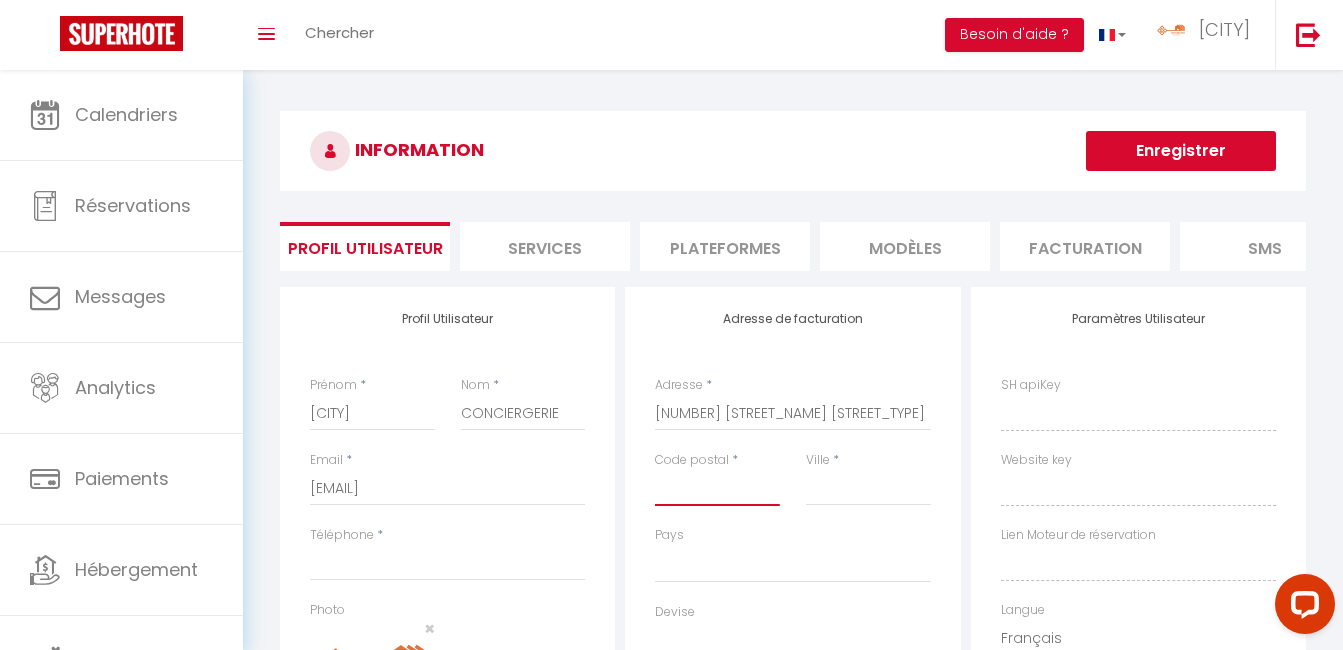 type on "[POSTAL_CODE]" 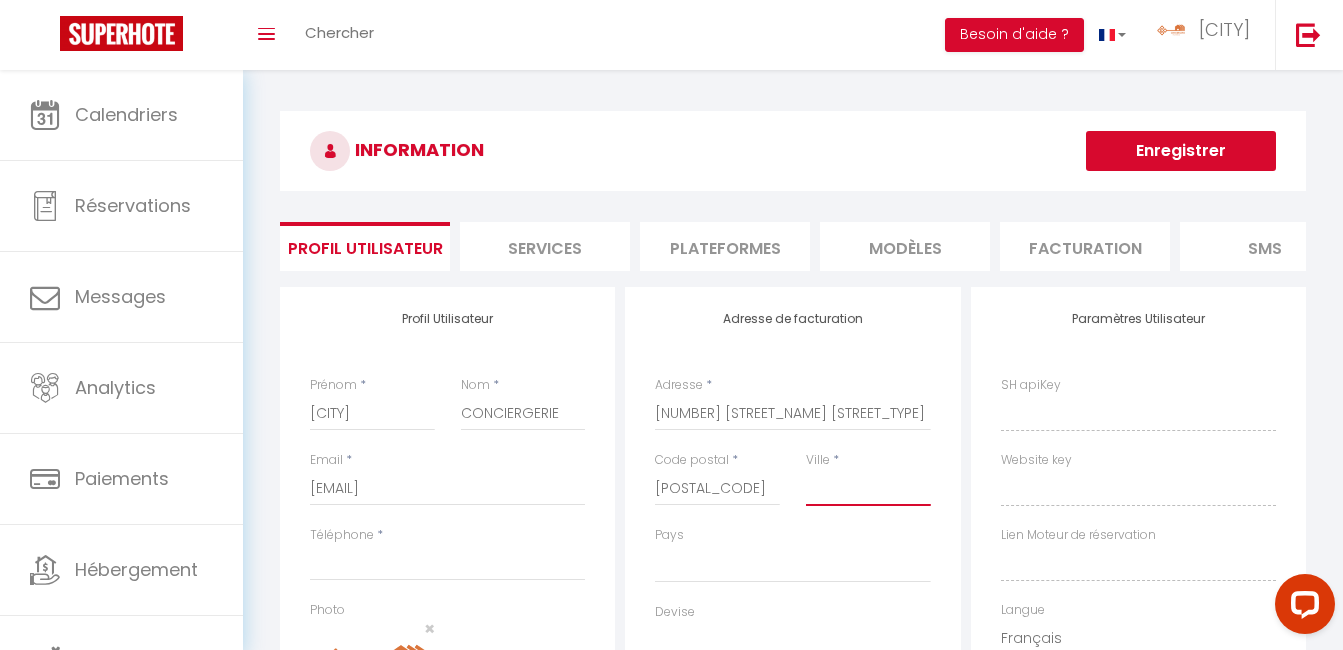 type on "LE COTEAU" 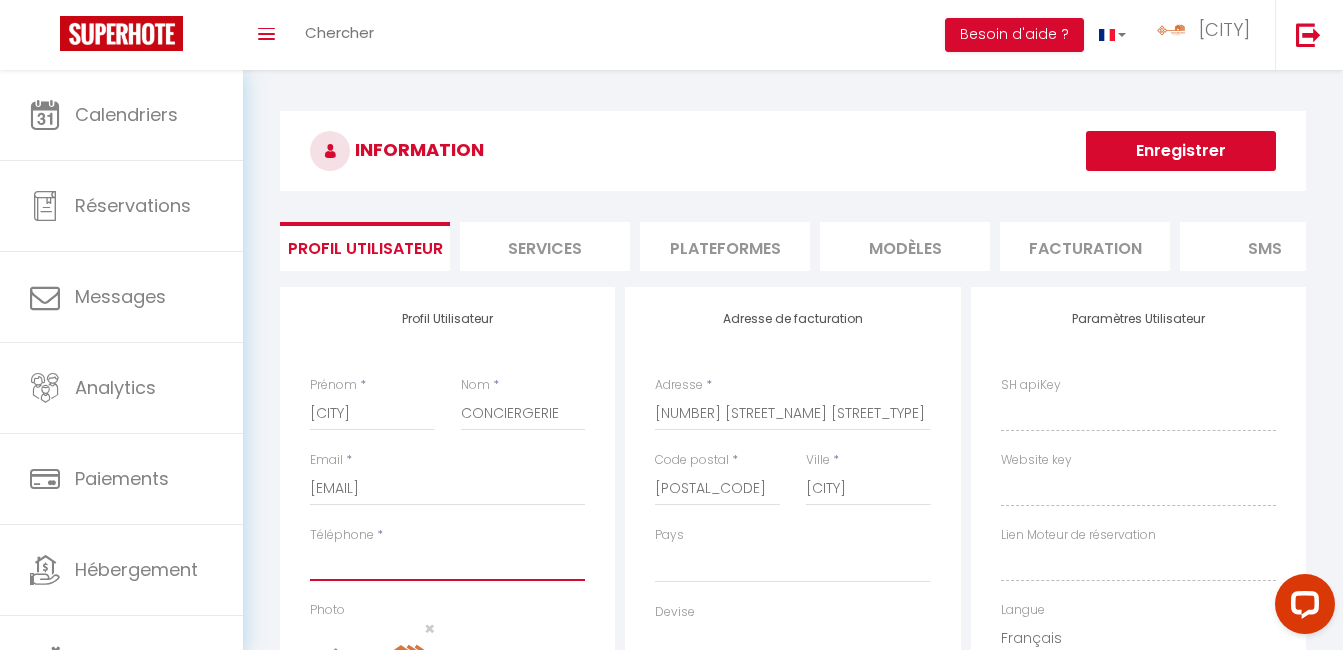 click on "Téléphone" at bounding box center (447, 563) 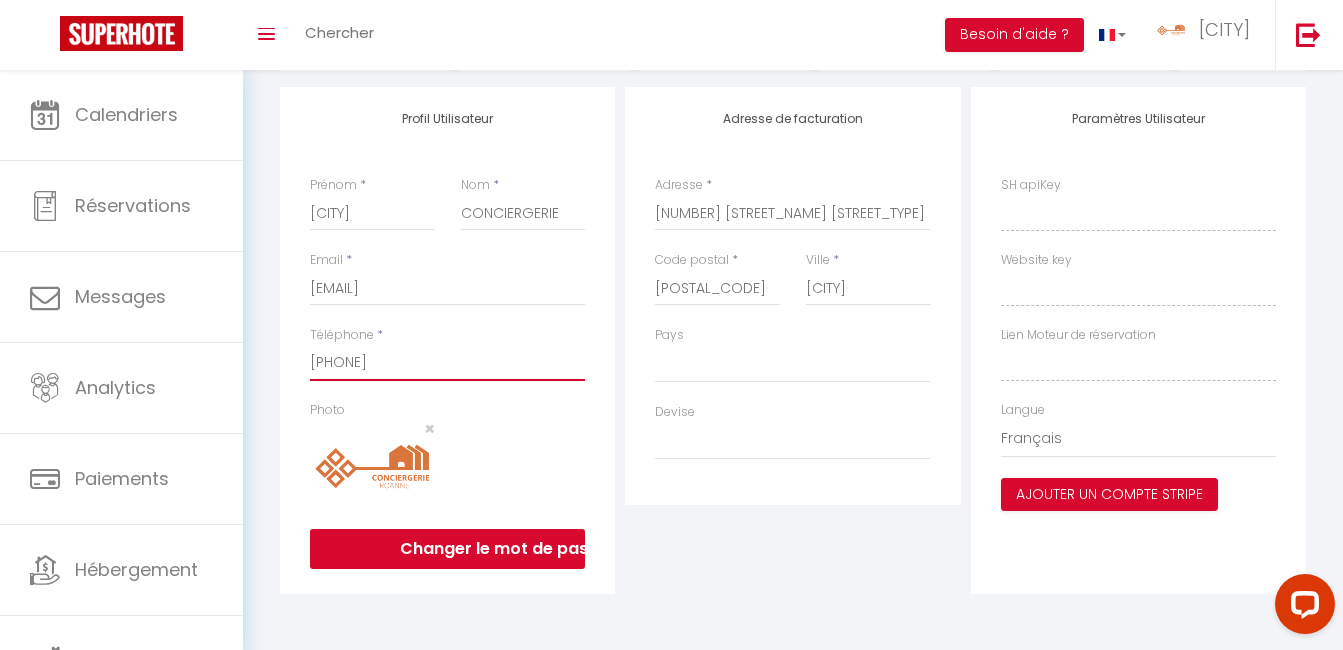 scroll, scrollTop: 0, scrollLeft: 0, axis: both 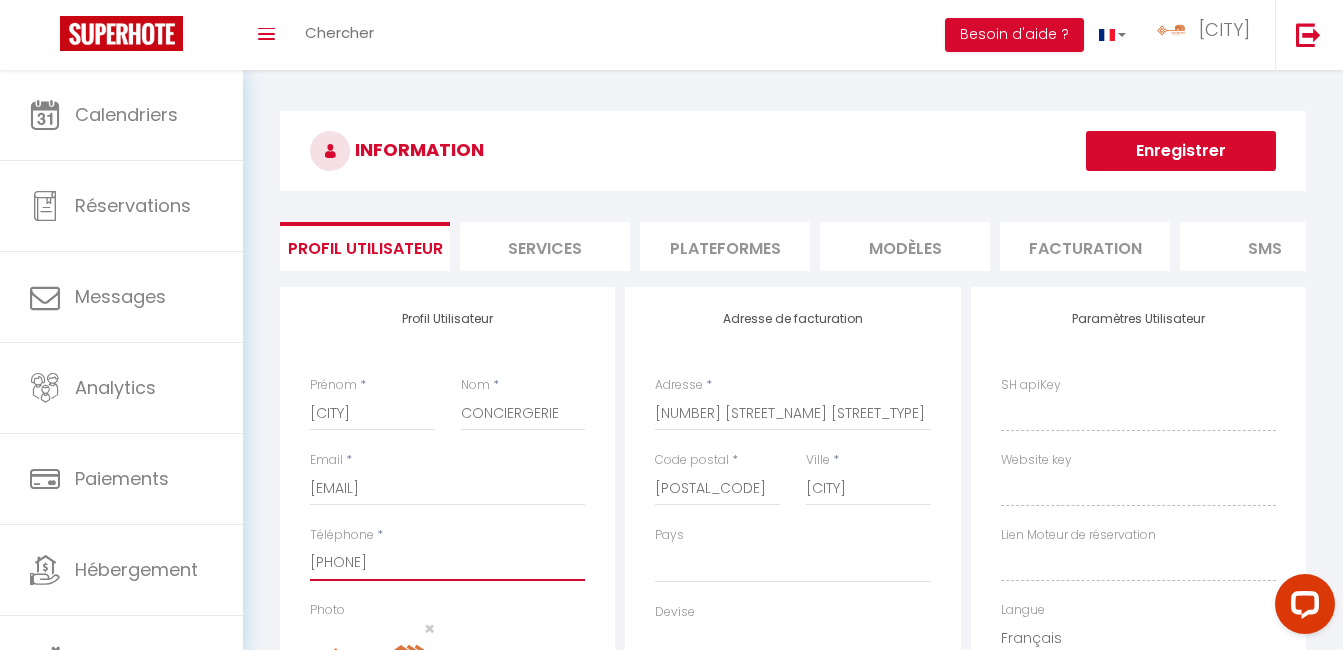 type on "0624470231" 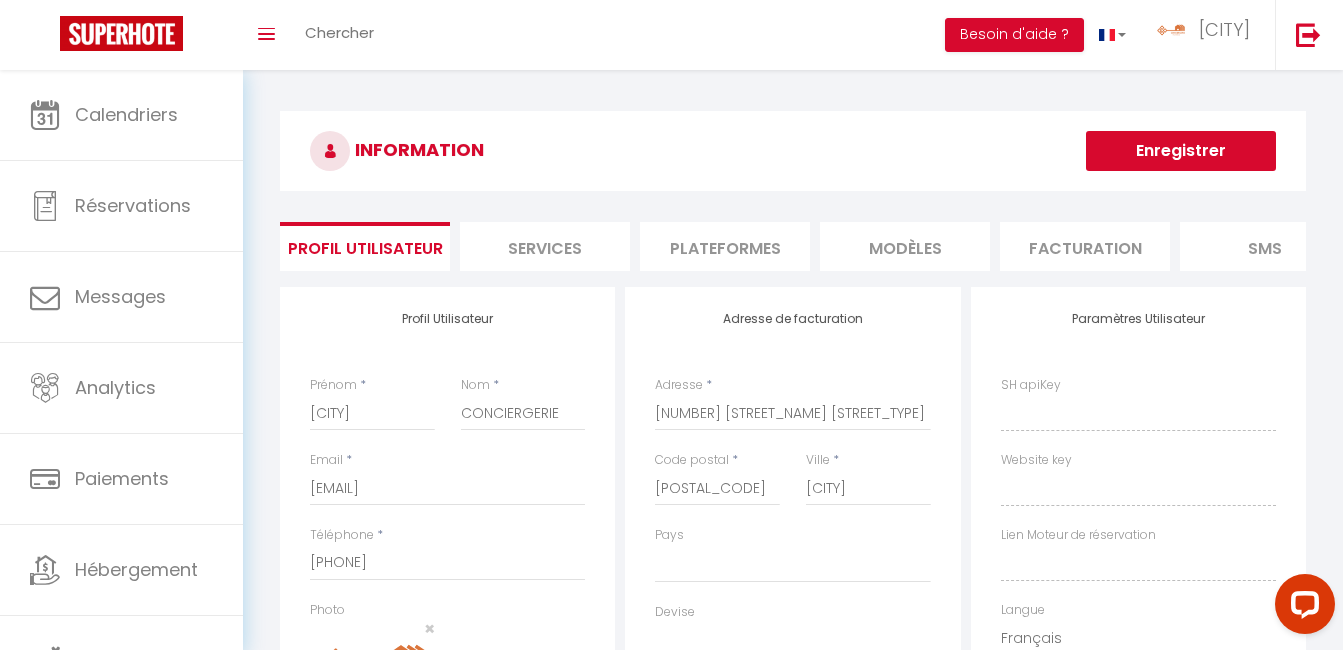 click on "Enregistrer" at bounding box center (1181, 151) 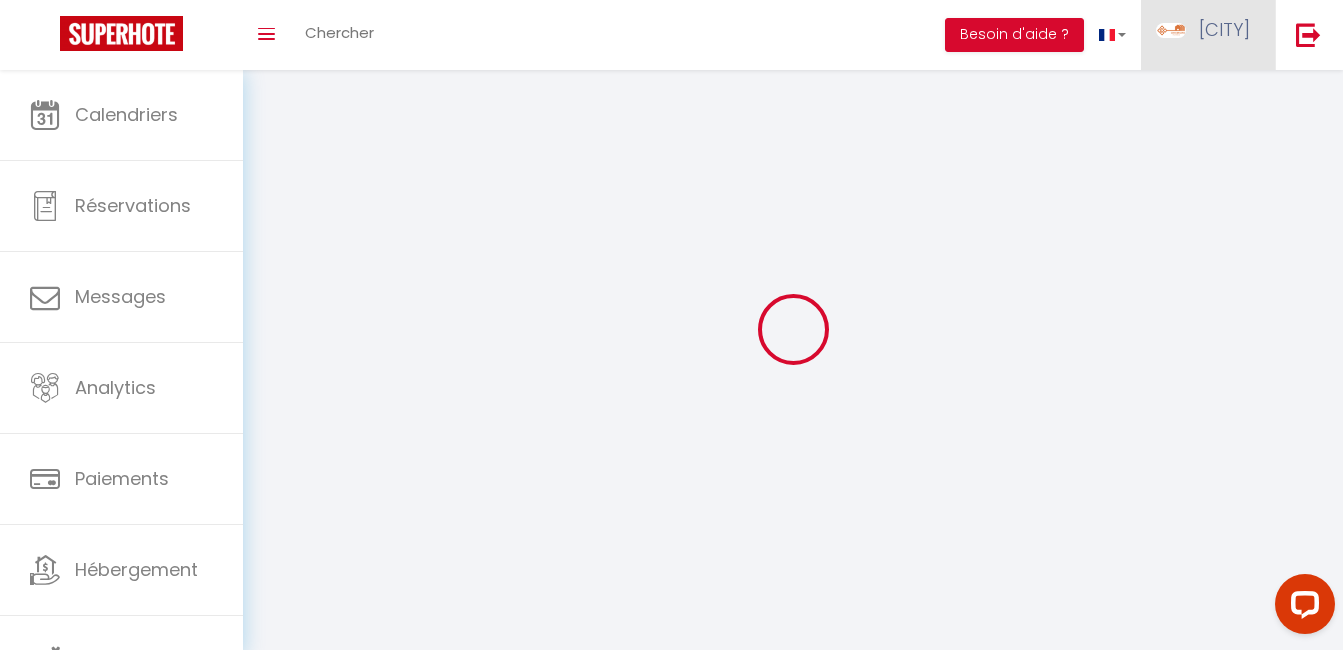click on "Roanne" at bounding box center (1208, 35) 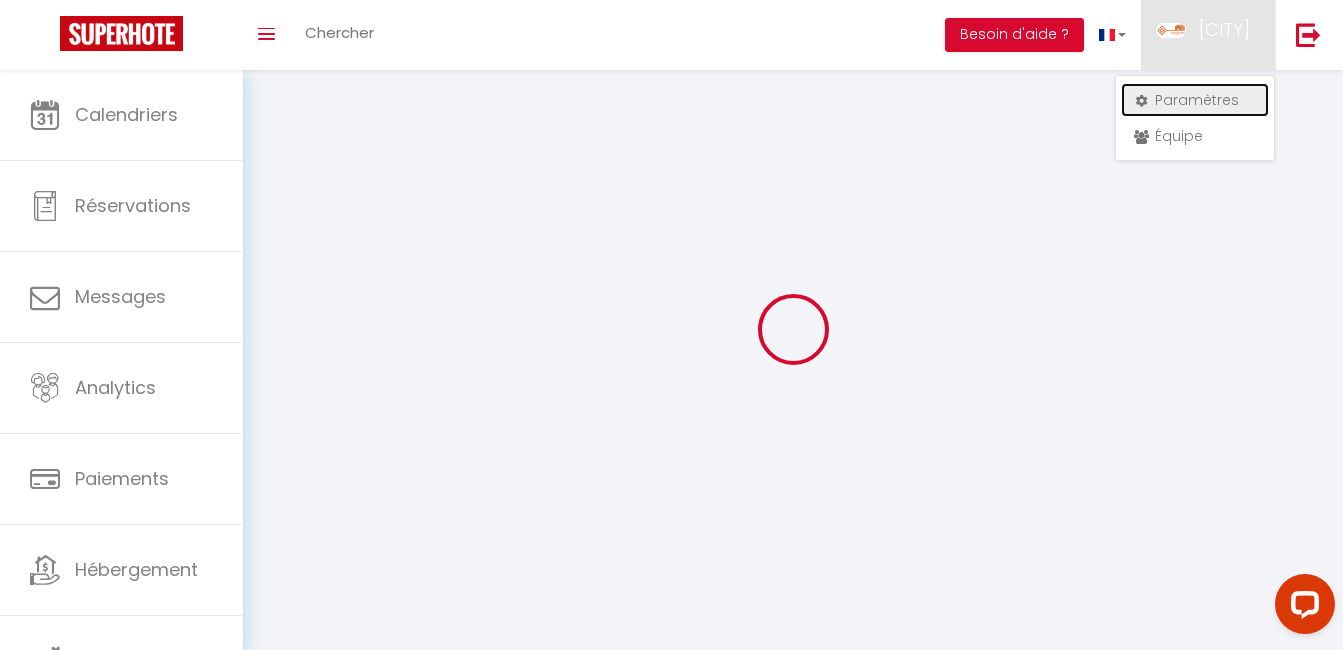 click on "Paramètres" at bounding box center [1195, 100] 